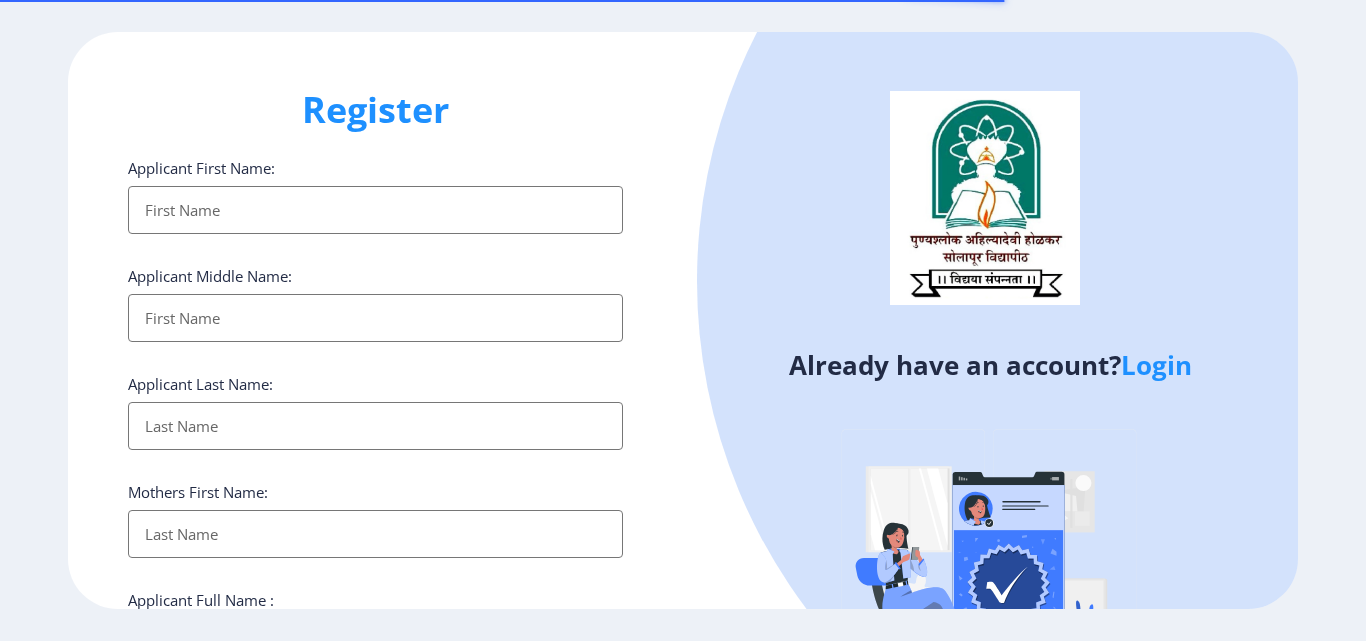 select 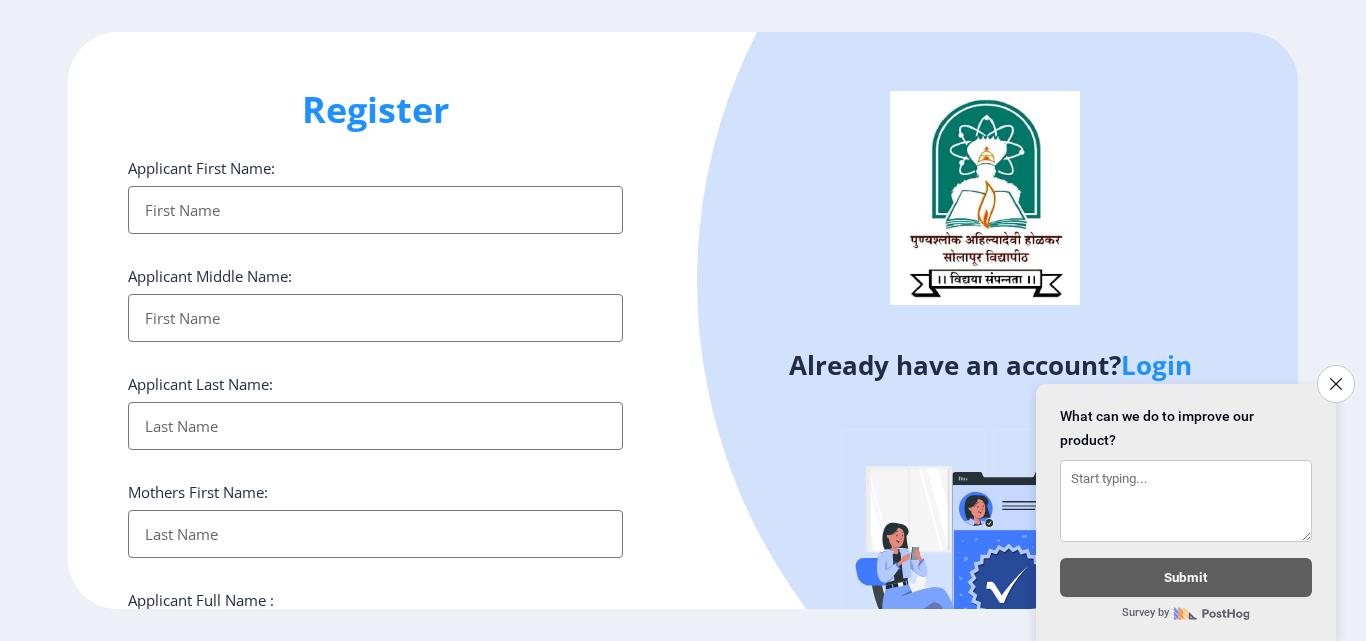 click on "Applicant First Name:" at bounding box center (375, 210) 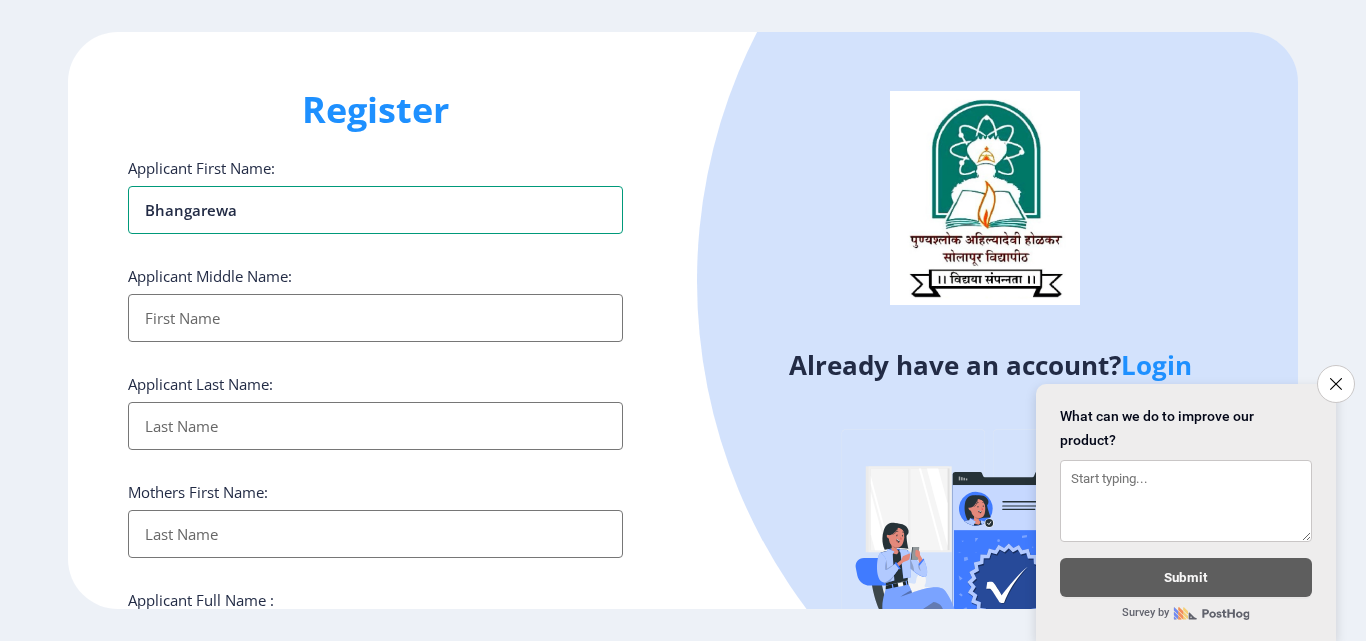 type on "Bhangarewa" 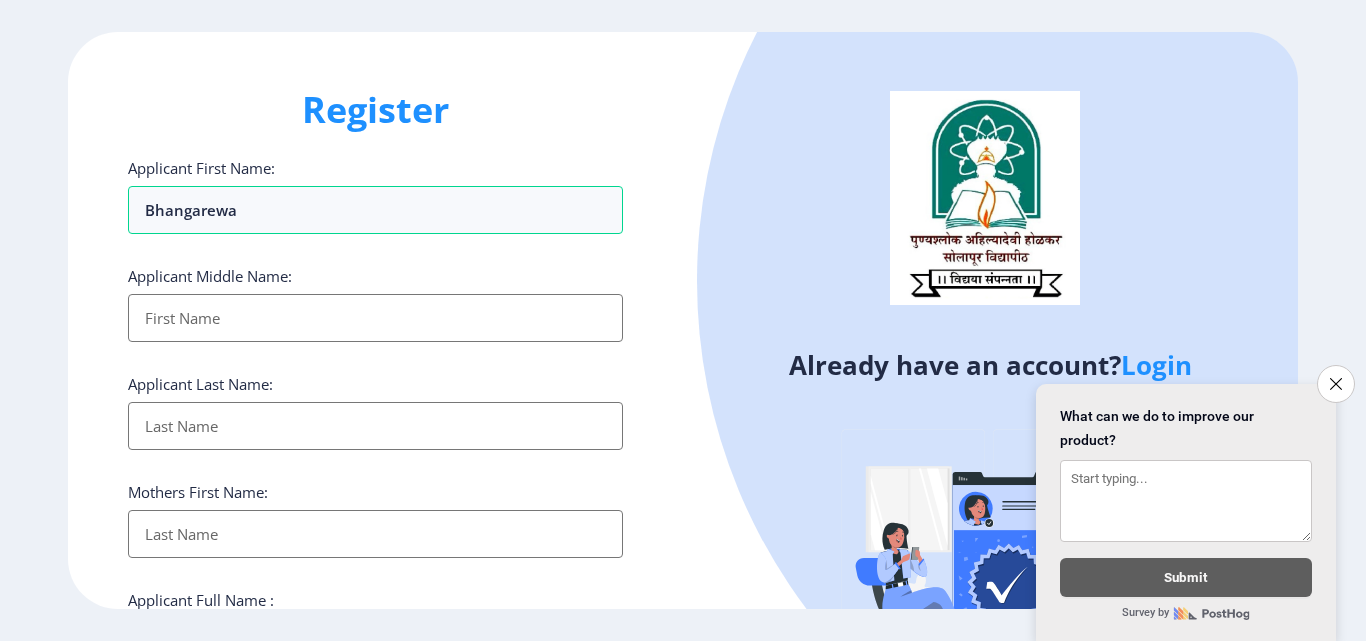 click on "Applicant First Name:" at bounding box center (375, 318) 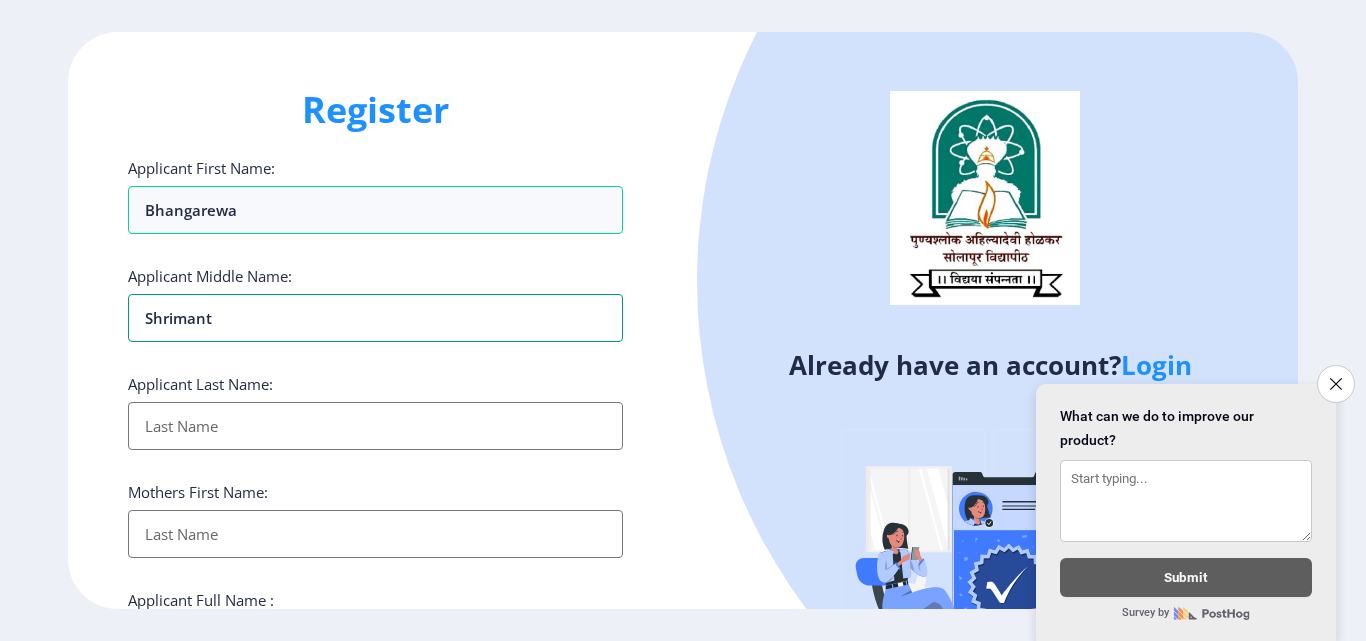 type on "Shrimant" 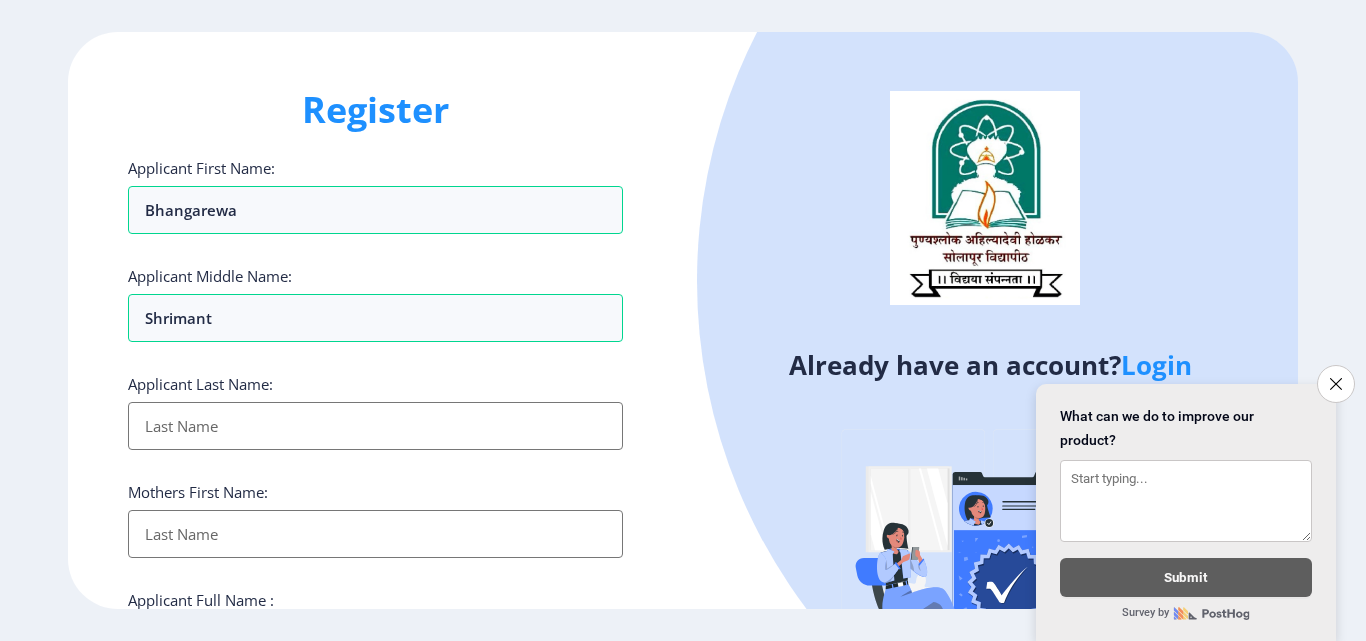 click on "Applicant First Name:" at bounding box center [375, 426] 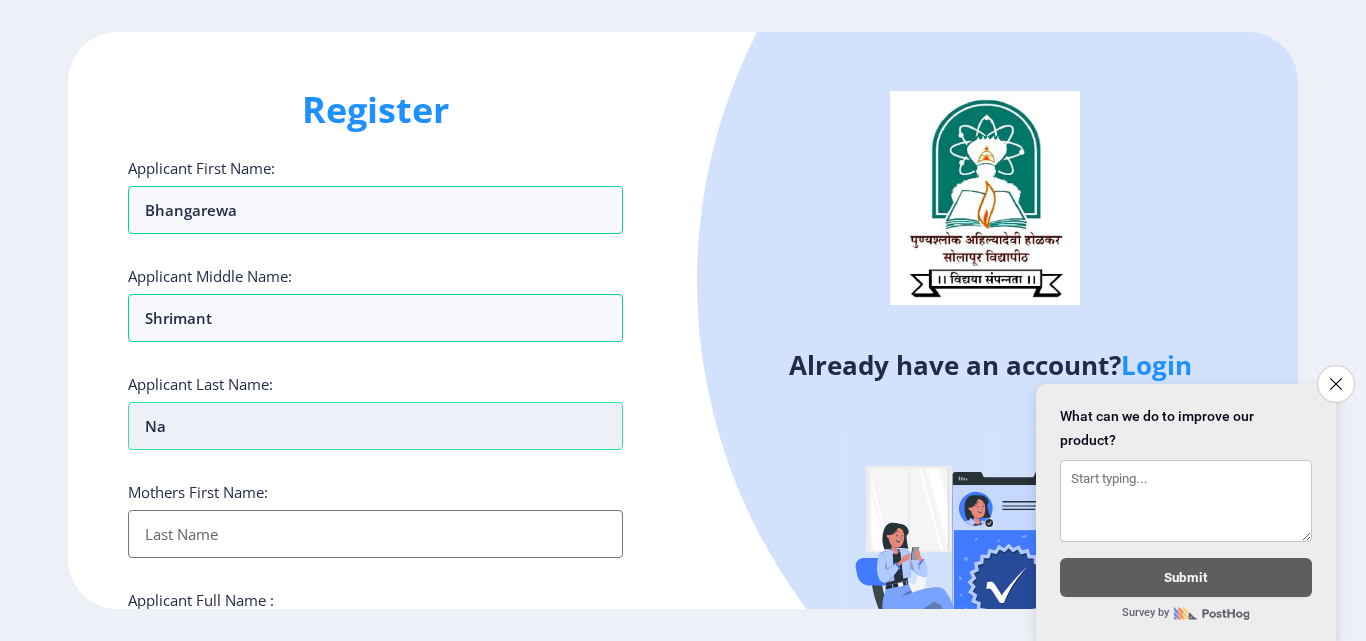type on "N" 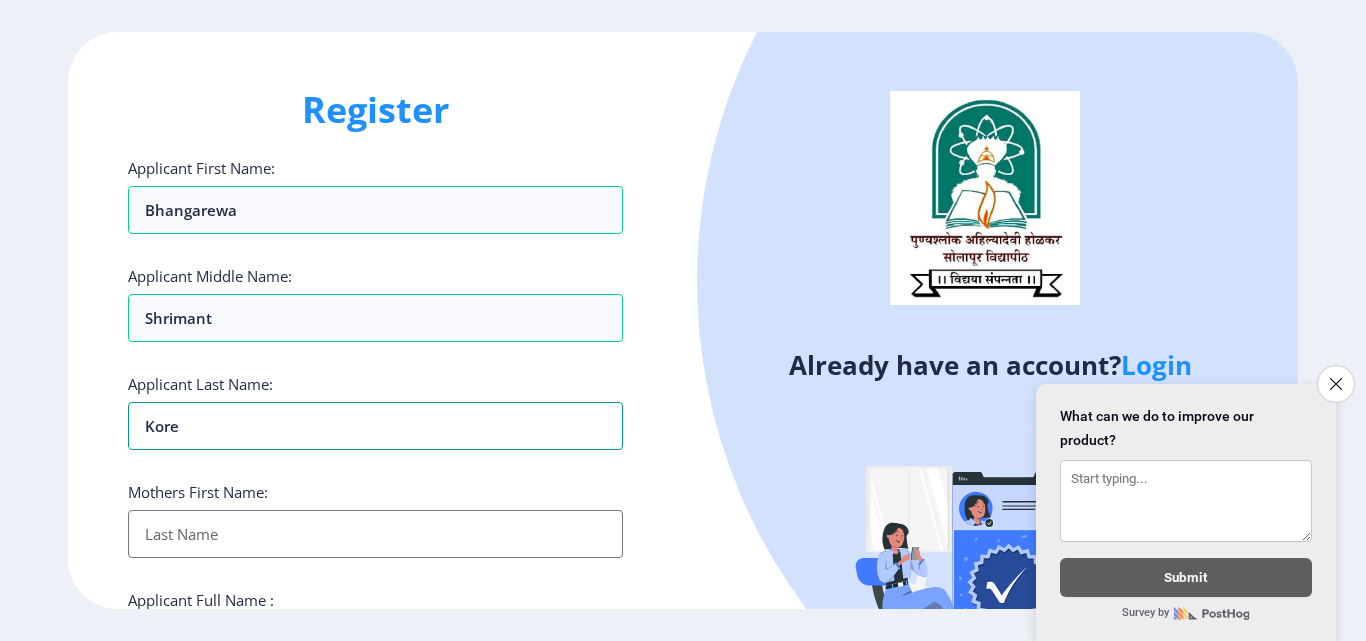 type on "Kore" 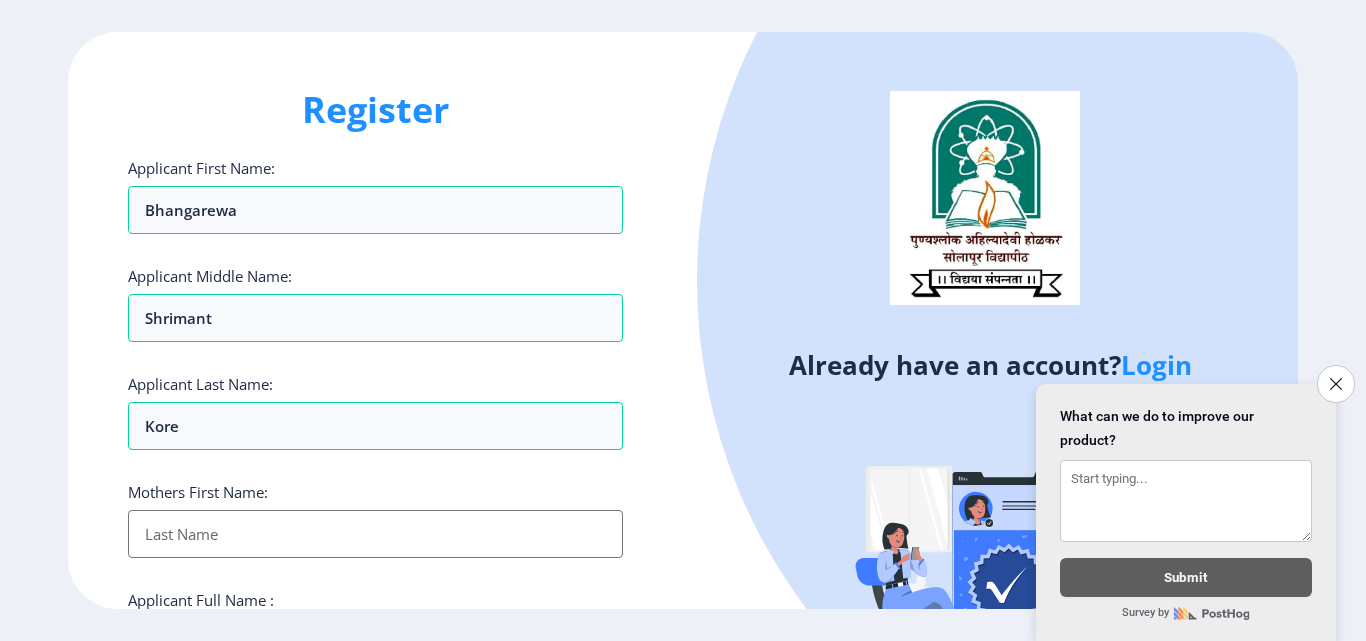 click on "Applicant First Name:" at bounding box center [375, 534] 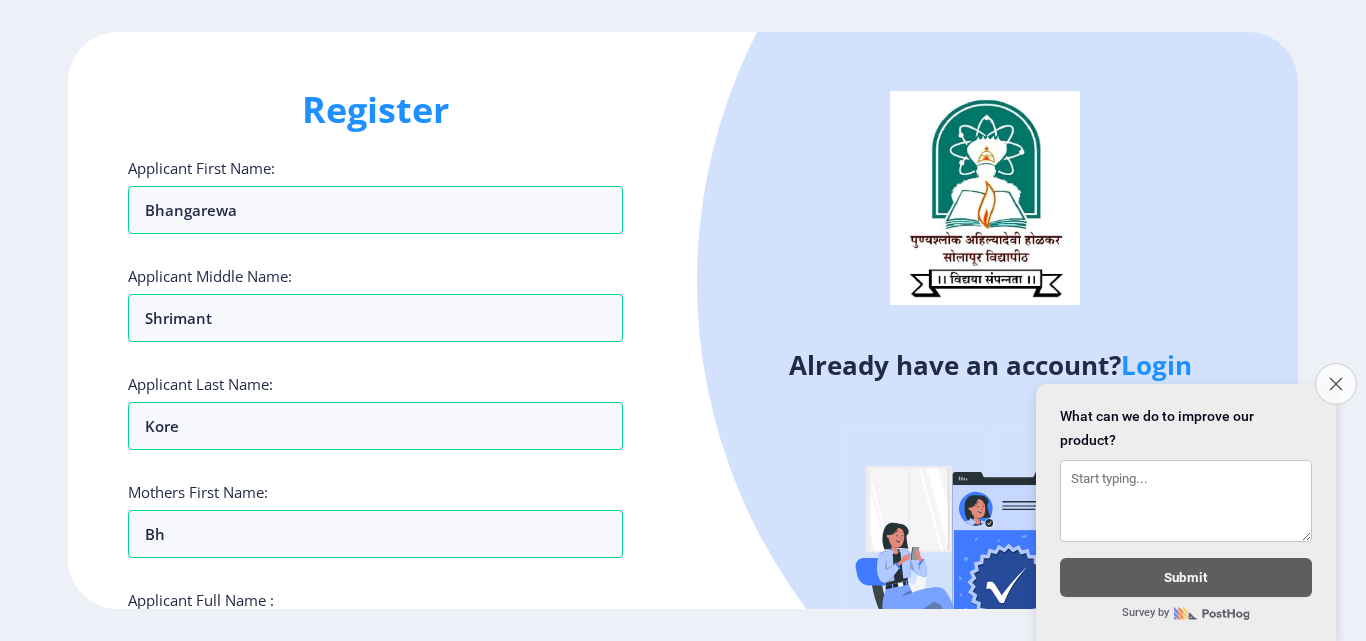click on "Close survey" 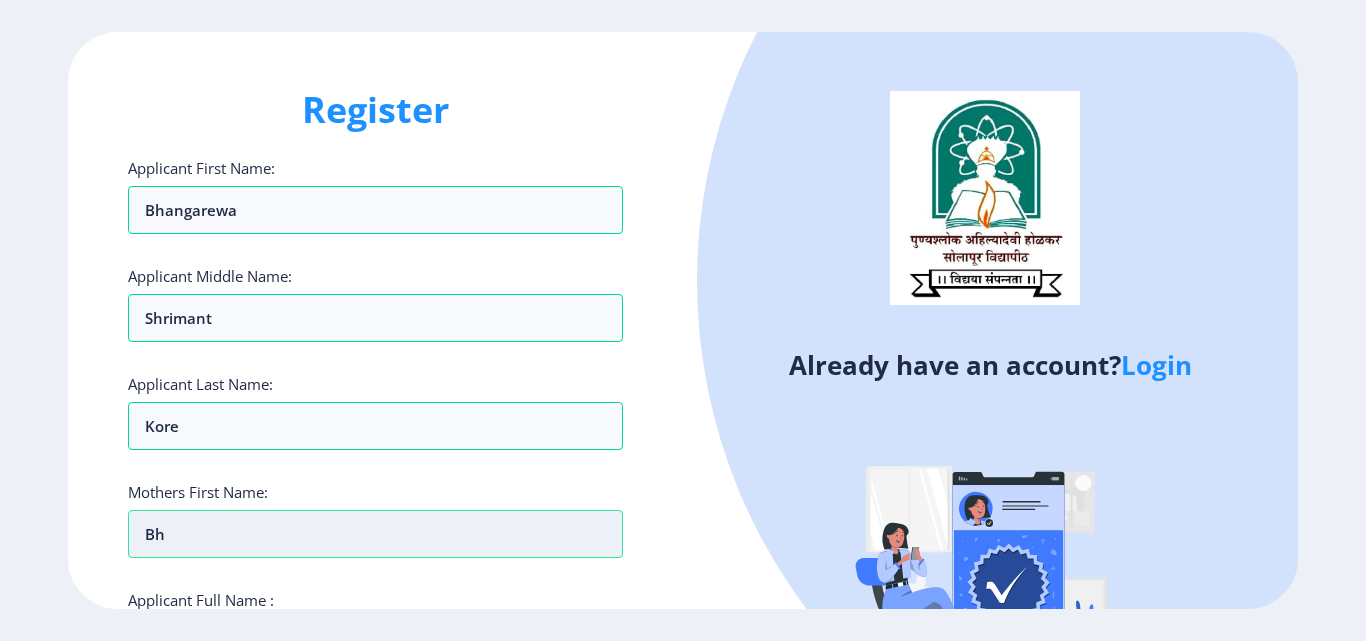 click on "Bh" at bounding box center [375, 534] 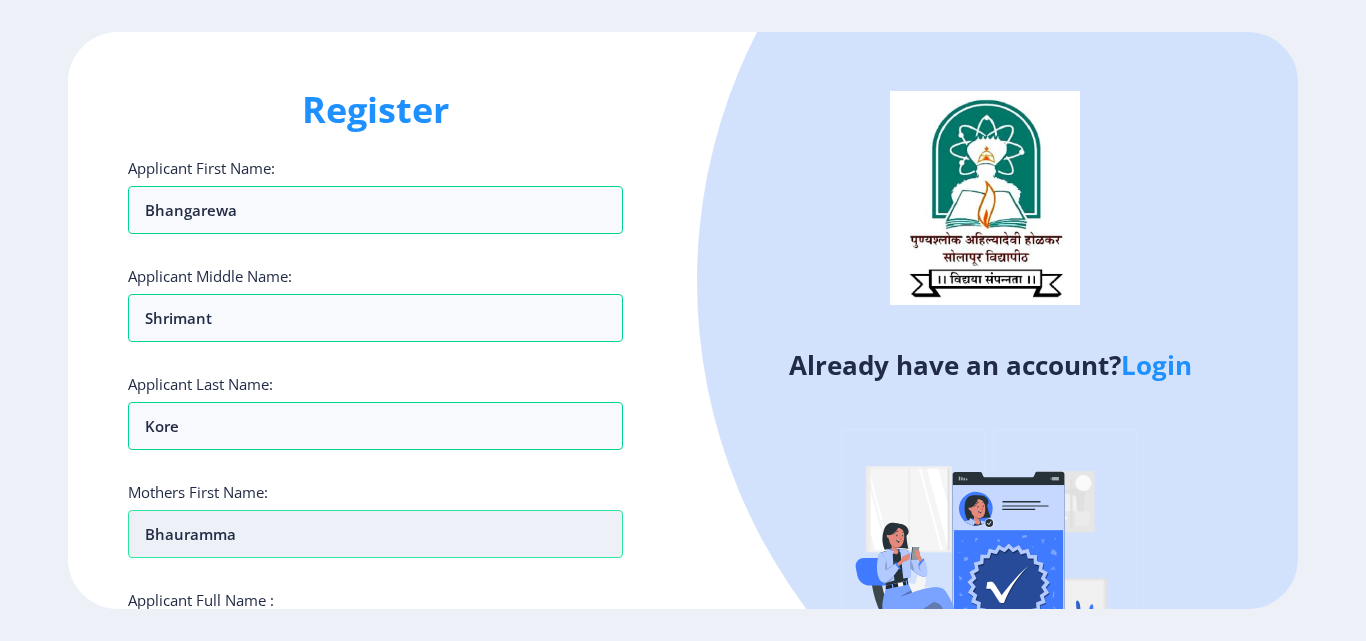 type on "Bhauramma" 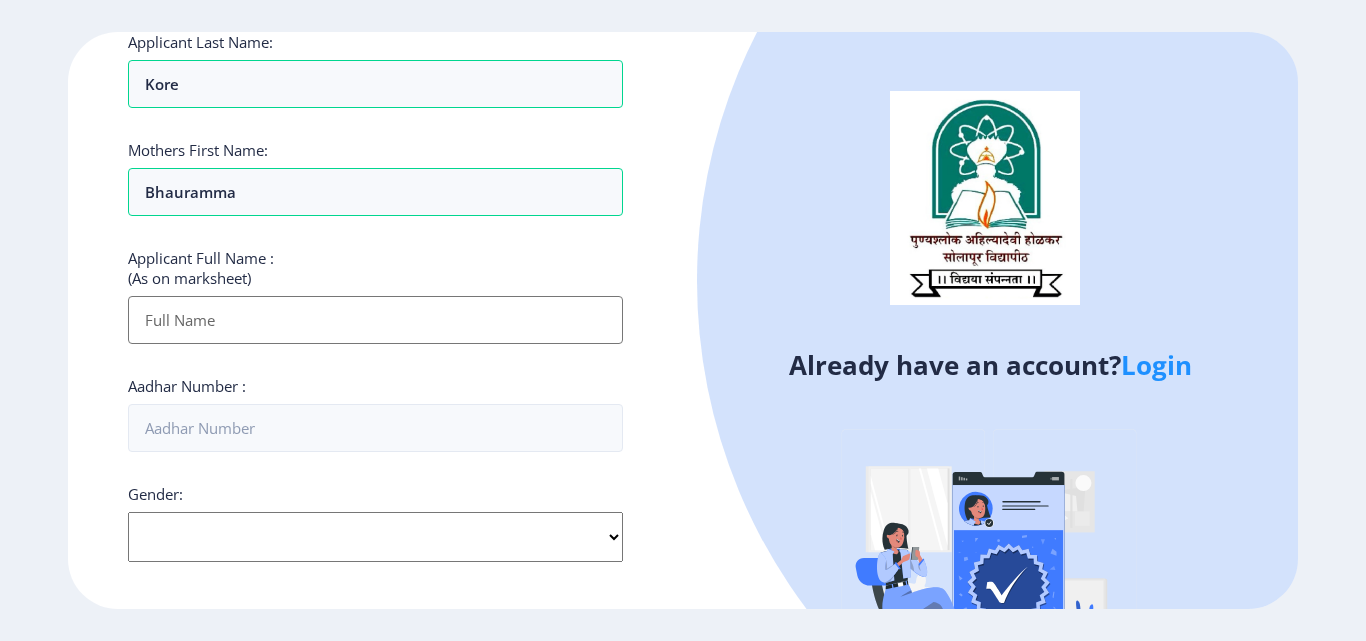 click on "Select Gender [DEMOGRAPHIC_DATA] [DEMOGRAPHIC_DATA] Other" 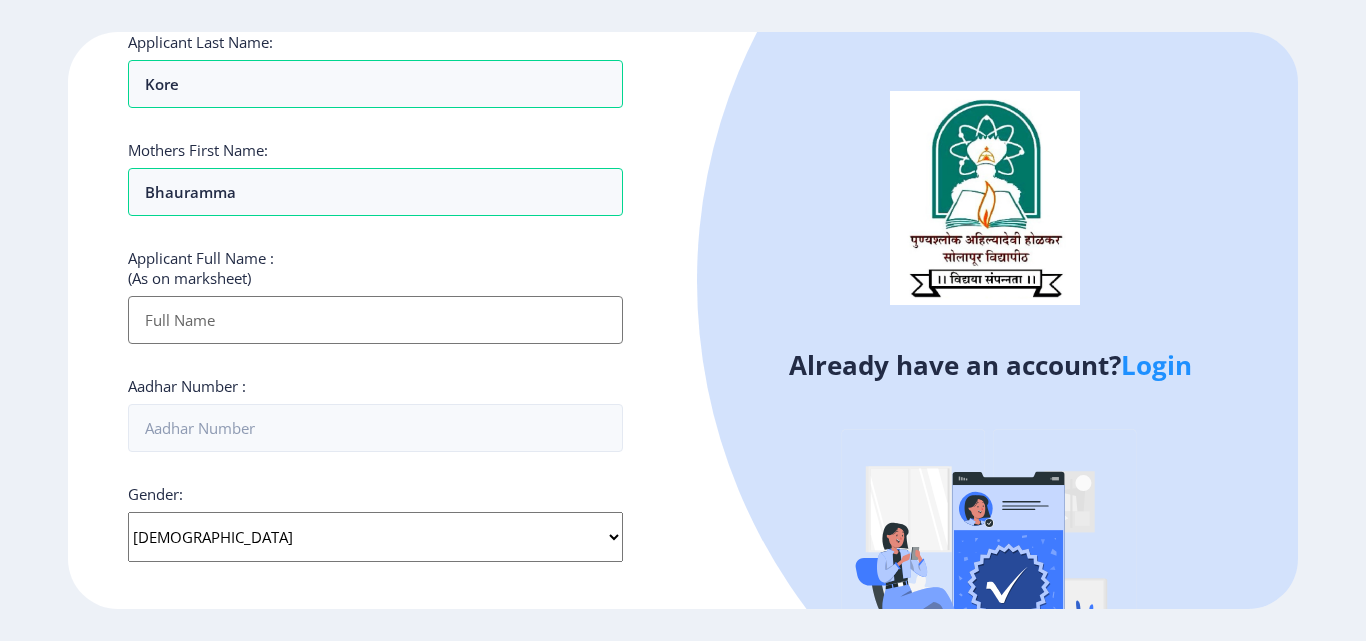 click on "Select Gender [DEMOGRAPHIC_DATA] [DEMOGRAPHIC_DATA] Other" 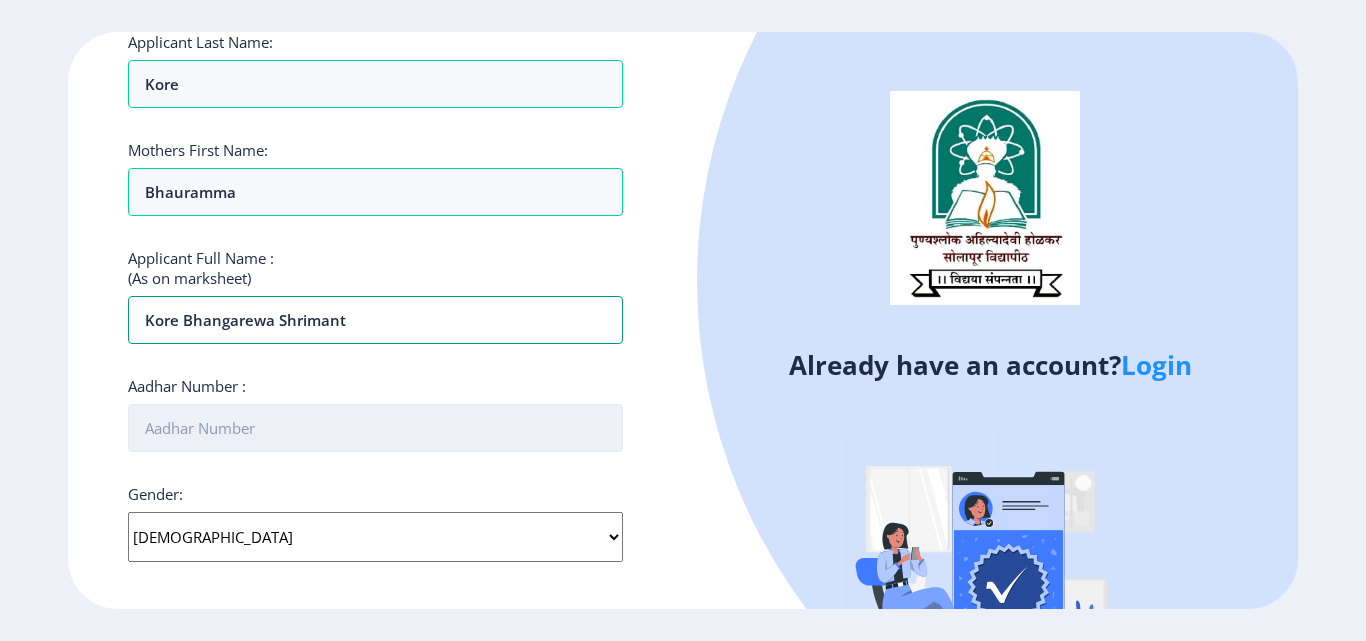type on "Kore Bhangarewa Shrimant" 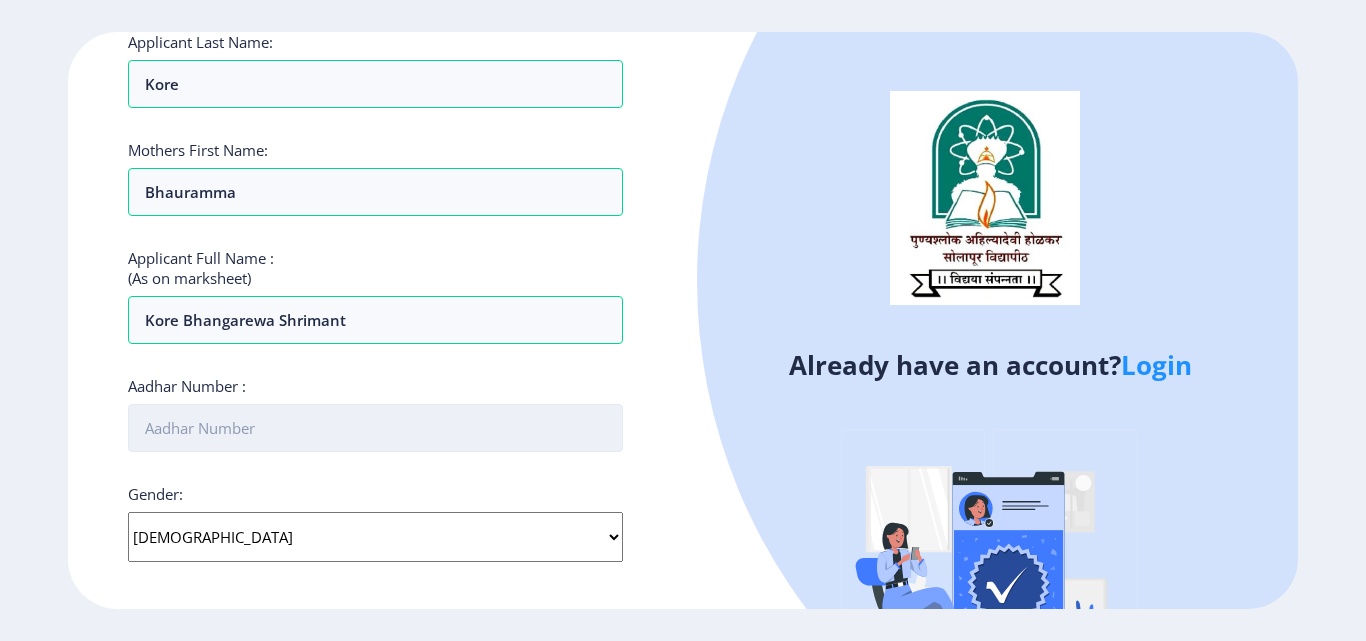 click on "Aadhar Number :" at bounding box center [375, 428] 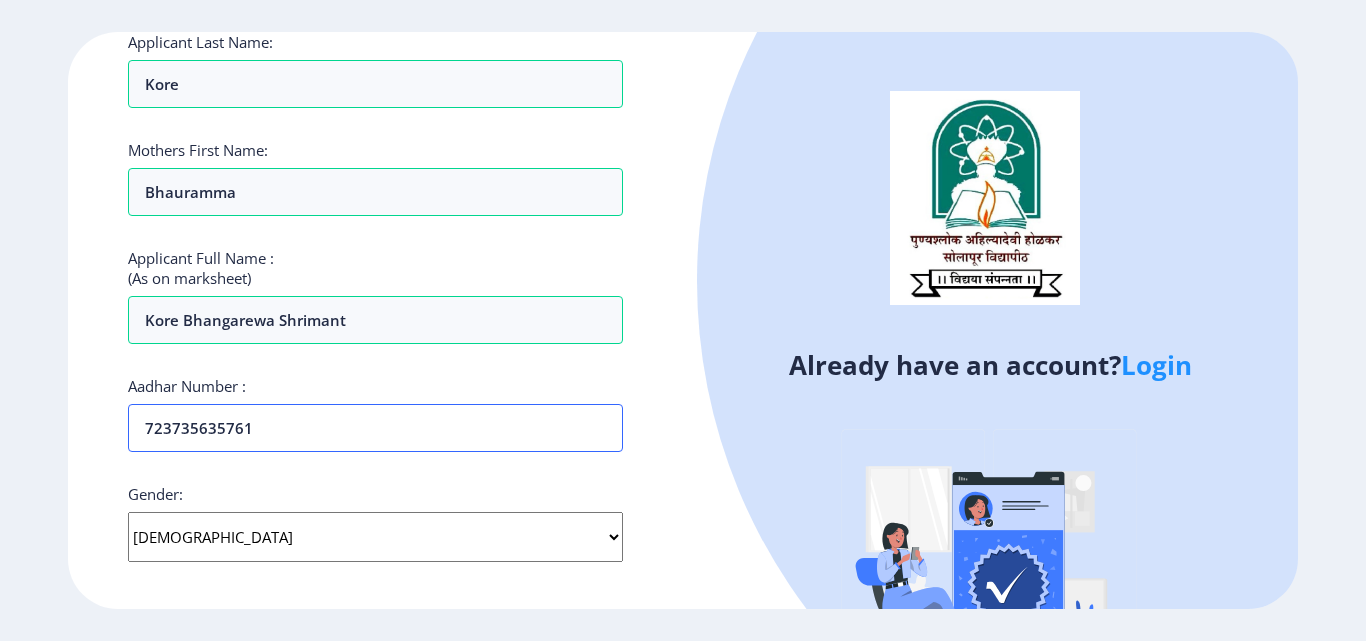 type on "723735635761" 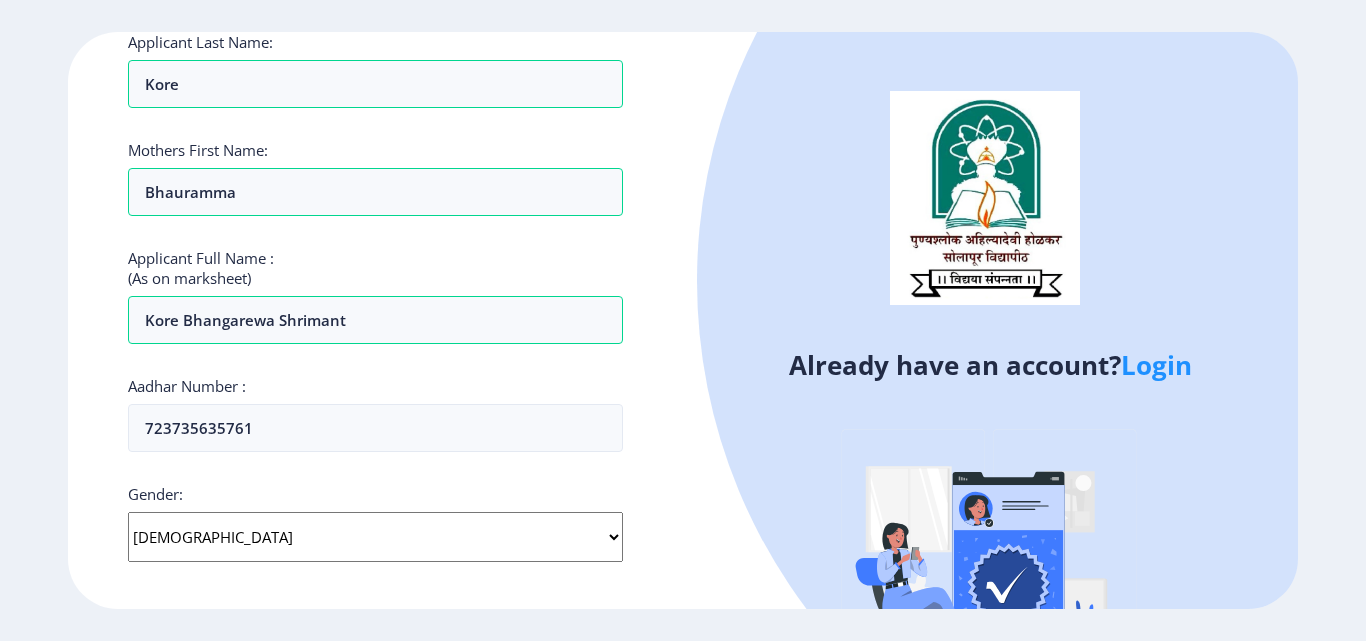 click on "Select Gender [DEMOGRAPHIC_DATA] [DEMOGRAPHIC_DATA] Other" 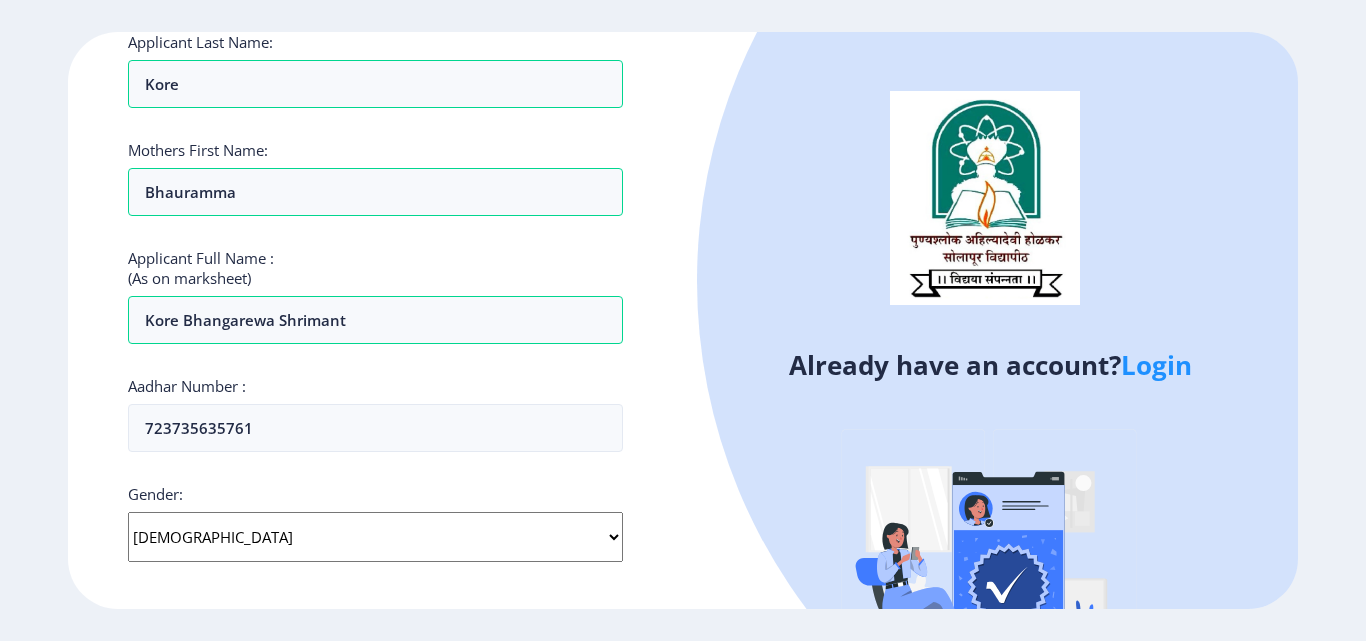 click on "Select Gender [DEMOGRAPHIC_DATA] [DEMOGRAPHIC_DATA] Other" 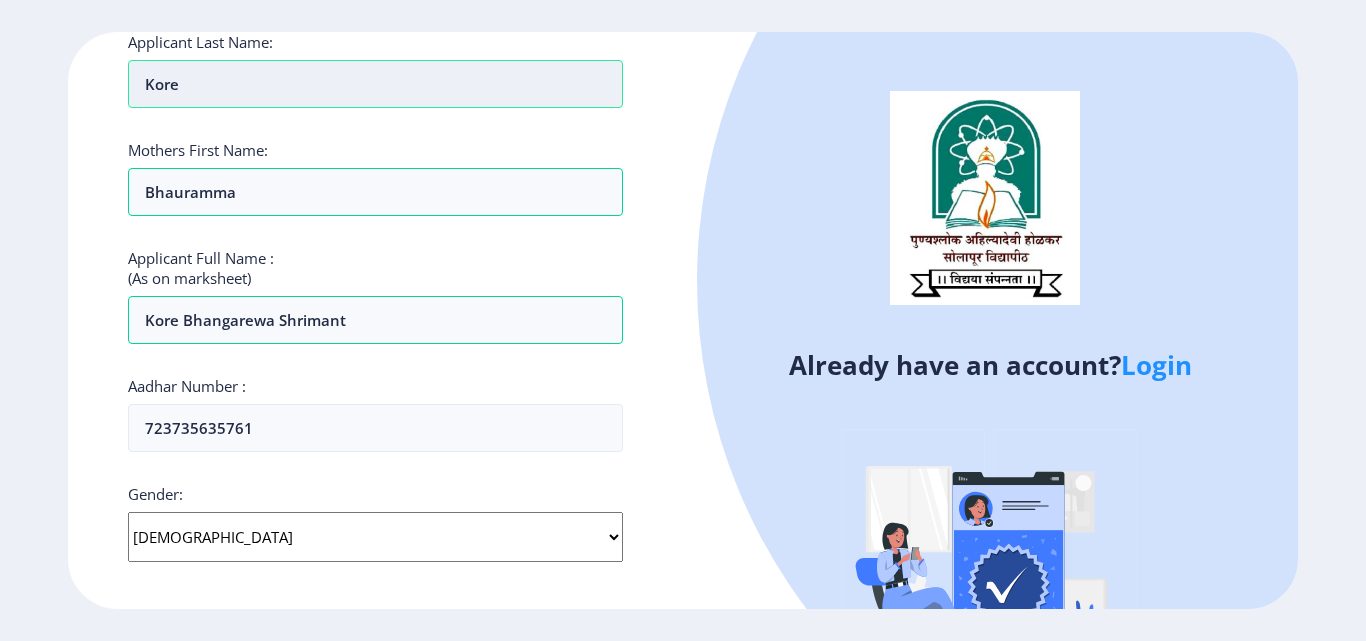 click on "Kore" at bounding box center (375, 84) 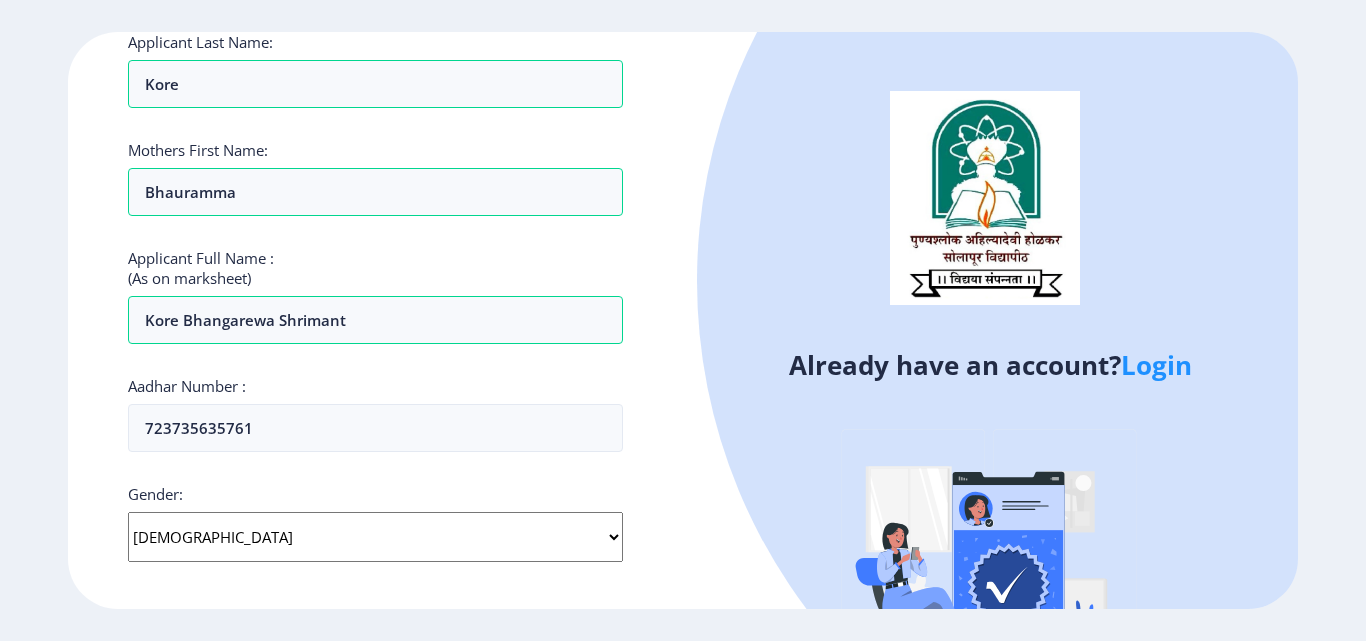 click on "Register Applicant First Name: Bhangarewa Applicant Middle Name: [PERSON_NAME] Applicant Last Name: Kore Mothers First Name: Bhauramma Applicant Full Name : (As on marksheet) Kore Bhangarewa Shrimant Aadhar Number :  723735635761 Gender: Select Gender [DEMOGRAPHIC_DATA] [DEMOGRAPHIC_DATA] Other  Country Code and Mobile number  *  +91 [GEOGRAPHIC_DATA] ([GEOGRAPHIC_DATA]) +91 [GEOGRAPHIC_DATA] (‫[GEOGRAPHIC_DATA]‬‎) +93 [GEOGRAPHIC_DATA] ([GEOGRAPHIC_DATA]) +355 [GEOGRAPHIC_DATA] (‫[GEOGRAPHIC_DATA]‬‎) +213 [US_STATE] +1 [GEOGRAPHIC_DATA] +376 [GEOGRAPHIC_DATA] +244 [GEOGRAPHIC_DATA] +1 [GEOGRAPHIC_DATA] +1 [GEOGRAPHIC_DATA] +54 [GEOGRAPHIC_DATA] ([GEOGRAPHIC_DATA]) +374 [GEOGRAPHIC_DATA] +297 [GEOGRAPHIC_DATA] +61 [GEOGRAPHIC_DATA] ([GEOGRAPHIC_DATA]) +43 [GEOGRAPHIC_DATA] ([GEOGRAPHIC_DATA]) +994 [GEOGRAPHIC_DATA] +1 [GEOGRAPHIC_DATA] ([GEOGRAPHIC_DATA][GEOGRAPHIC_DATA]‬‎) +973 [GEOGRAPHIC_DATA] ([GEOGRAPHIC_DATA]) +880 [GEOGRAPHIC_DATA] +1 [GEOGRAPHIC_DATA] ([GEOGRAPHIC_DATA]) +375 [GEOGRAPHIC_DATA] ([GEOGRAPHIC_DATA]) +32 [GEOGRAPHIC_DATA] +501 [GEOGRAPHIC_DATA] ([GEOGRAPHIC_DATA]) +229 [GEOGRAPHIC_DATA] +1 [GEOGRAPHIC_DATA] (འབྲུག) +975 [GEOGRAPHIC_DATA] +591 [GEOGRAPHIC_DATA] ([GEOGRAPHIC_DATA]) +387 [GEOGRAPHIC_DATA] +267 [GEOGRAPHIC_DATA] ([GEOGRAPHIC_DATA]) +55 [GEOGRAPHIC_DATA] +1" 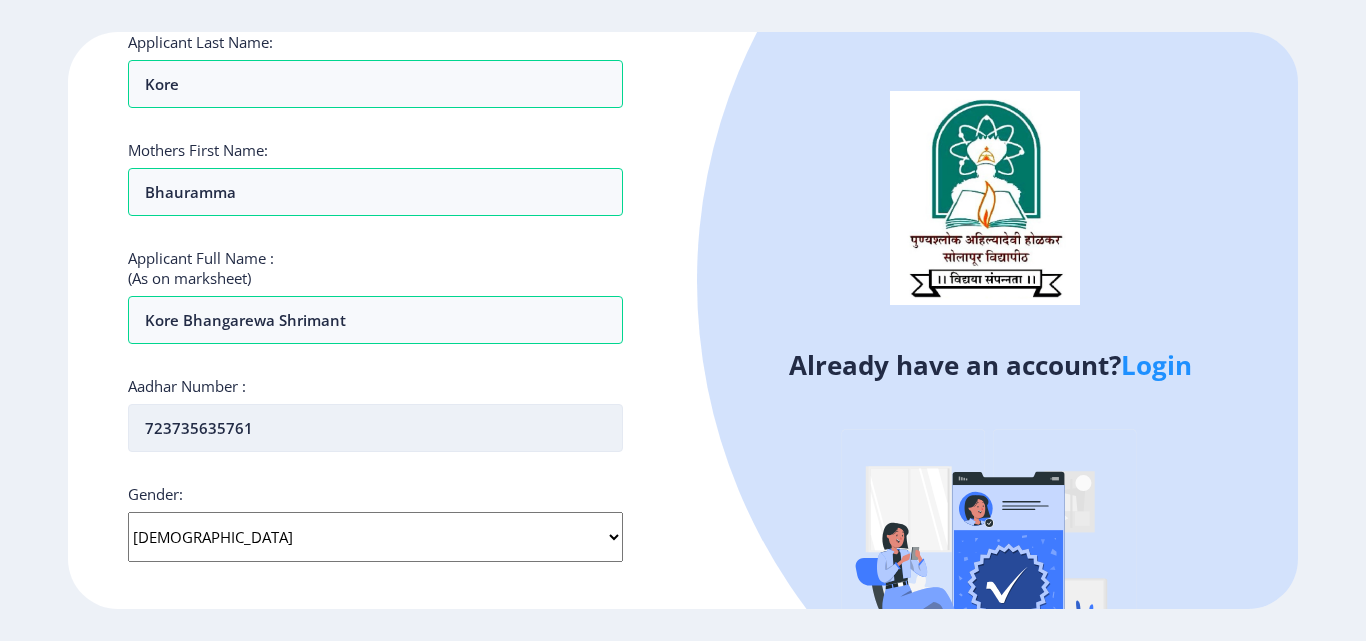 scroll, scrollTop: 0, scrollLeft: 0, axis: both 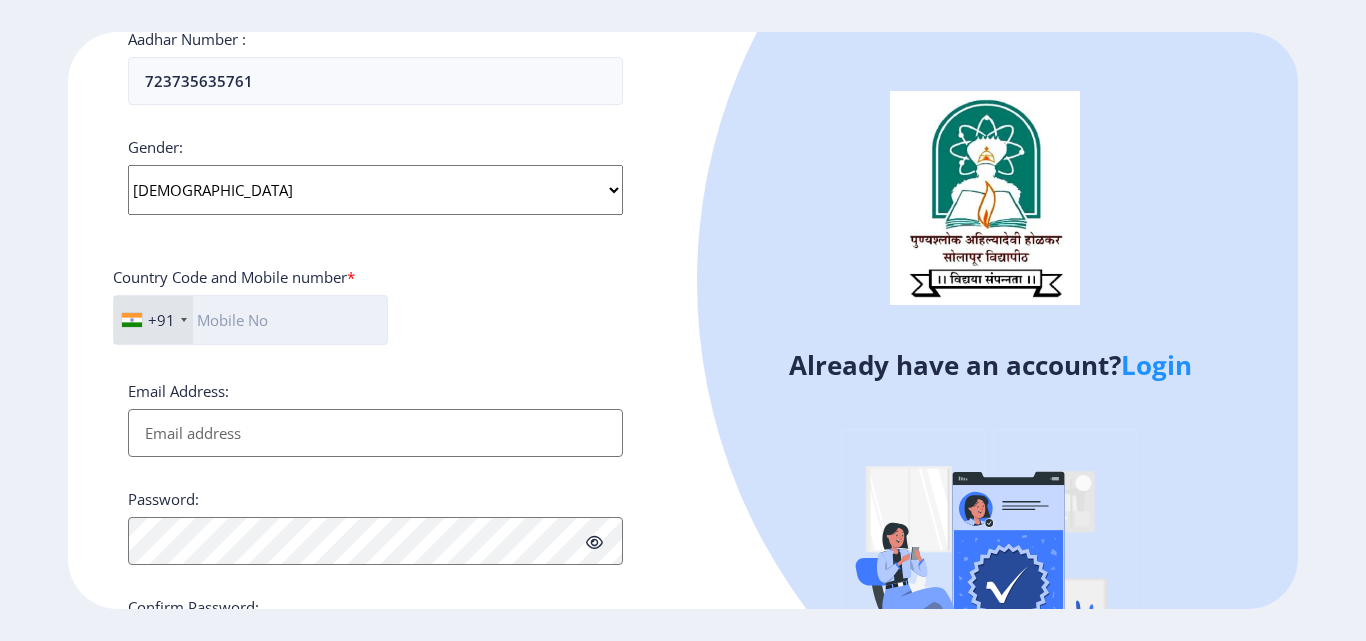 click 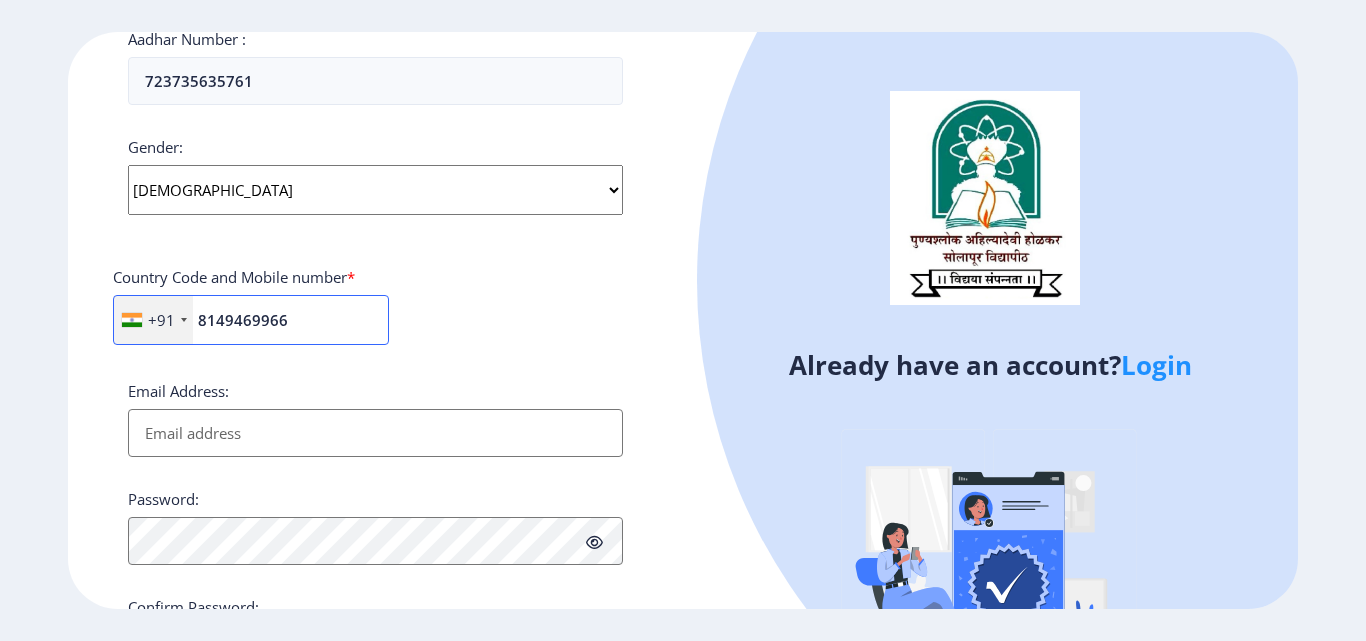 type on "8149469966" 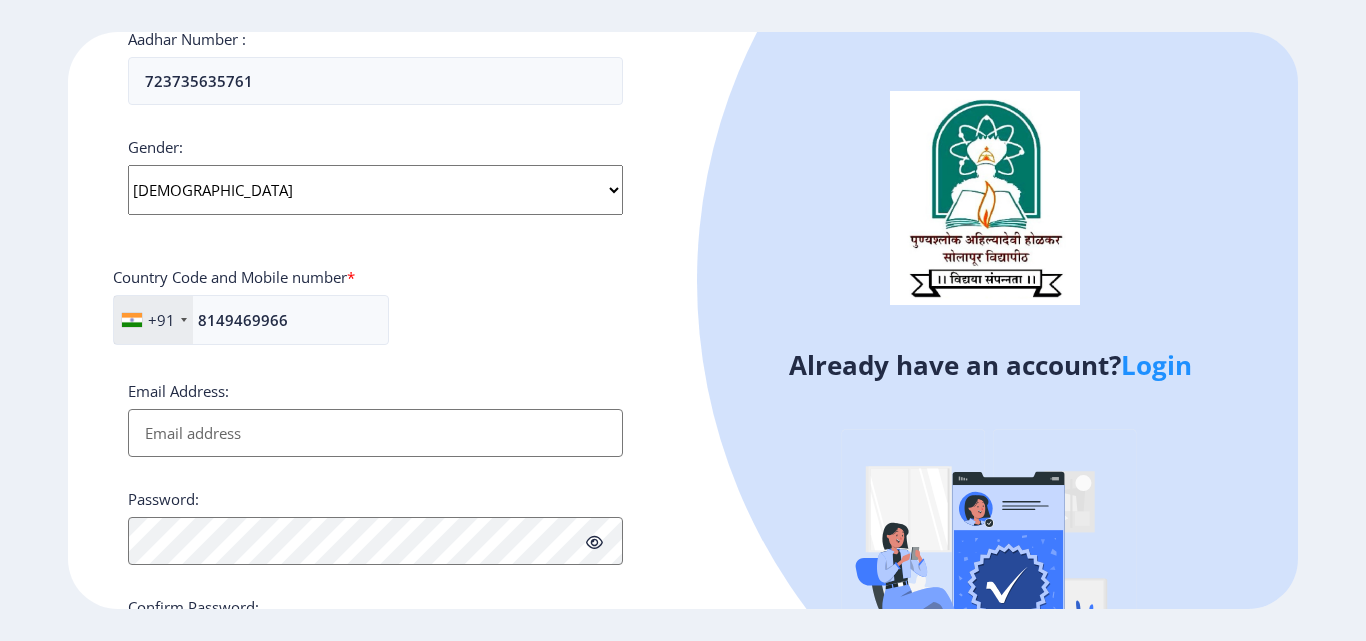 click on "Email Address:" at bounding box center (375, 433) 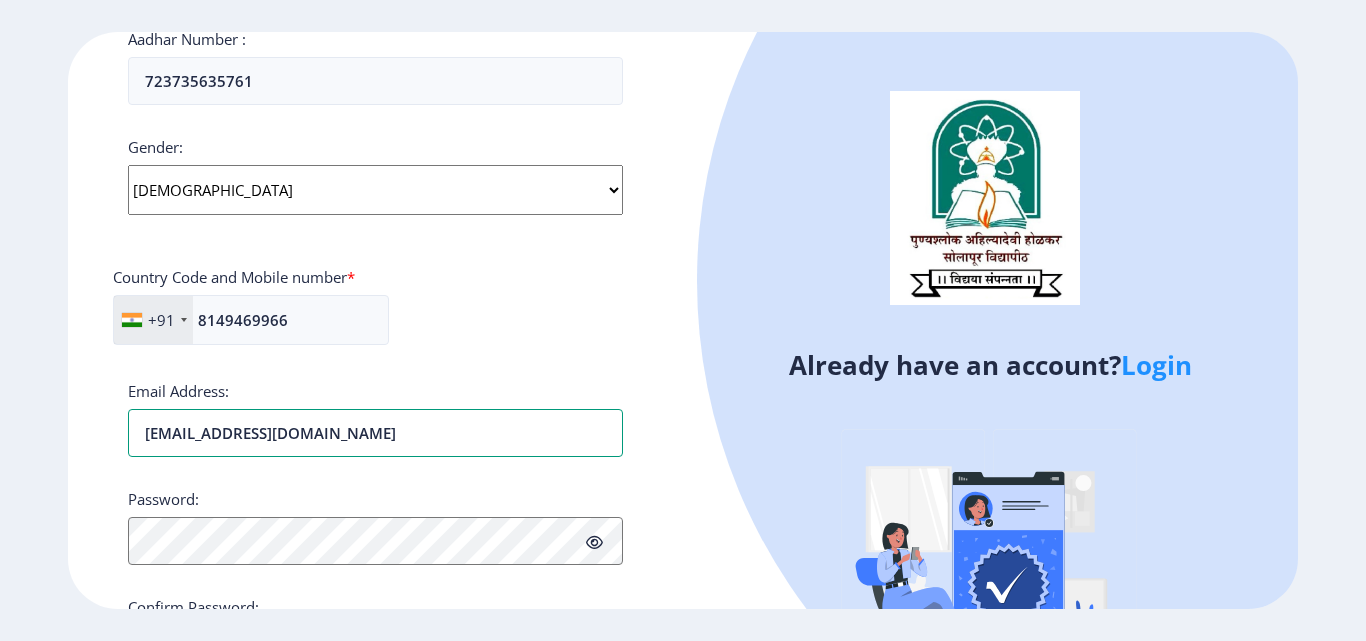 type on "[EMAIL_ADDRESS][DOMAIN_NAME]" 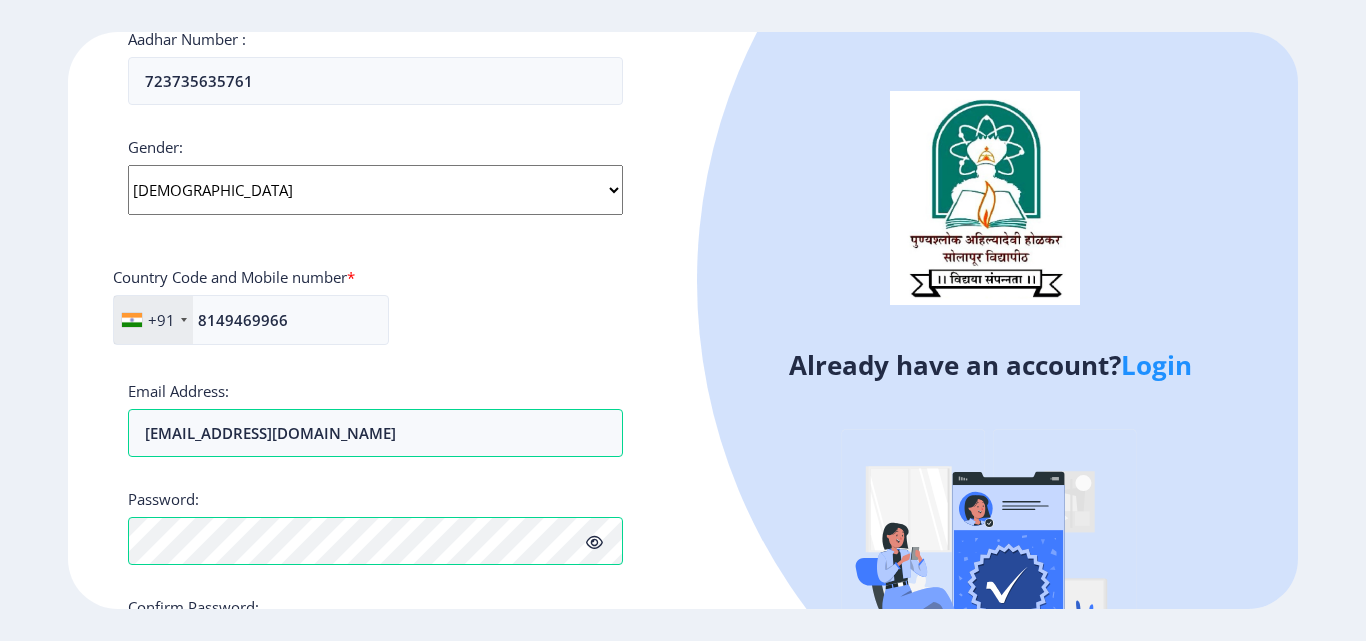 scroll, scrollTop: 839, scrollLeft: 0, axis: vertical 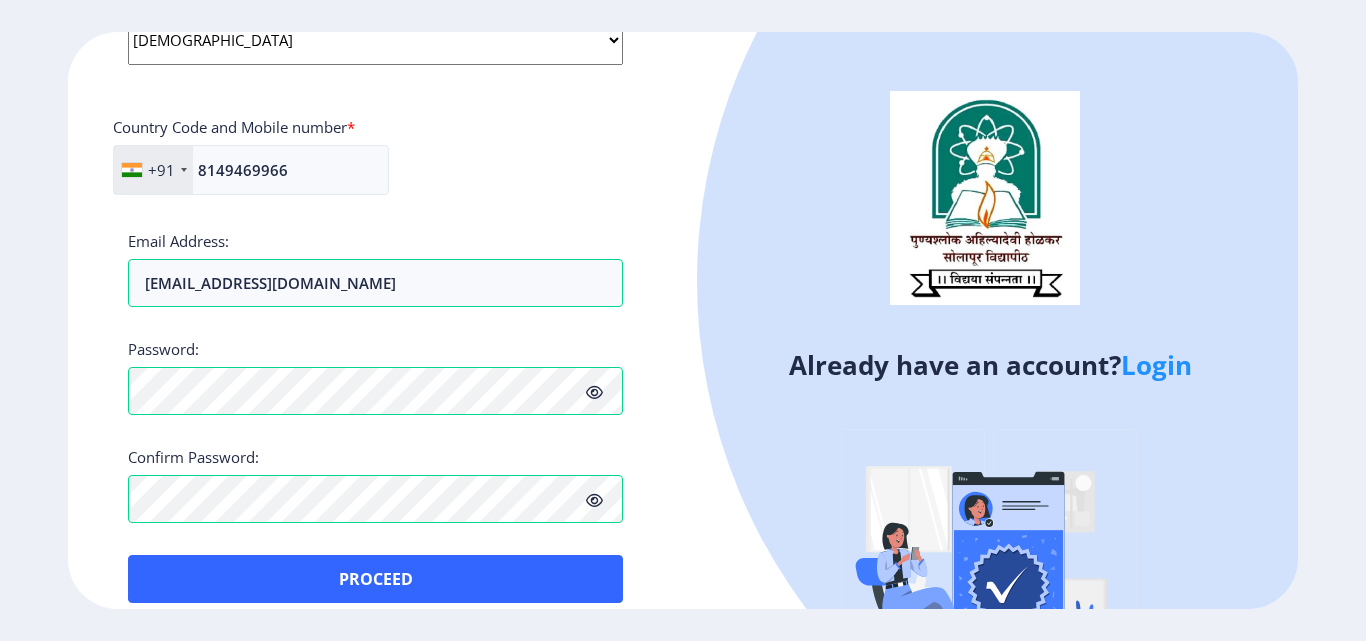 click 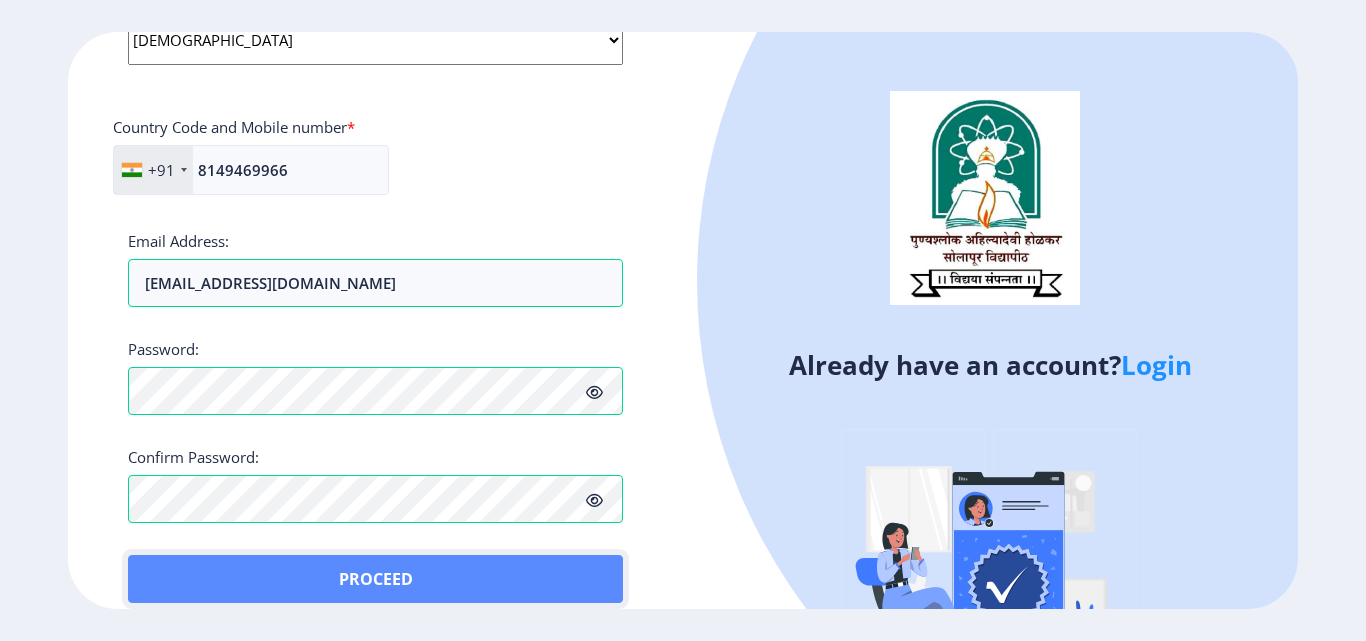 click on "Proceed" 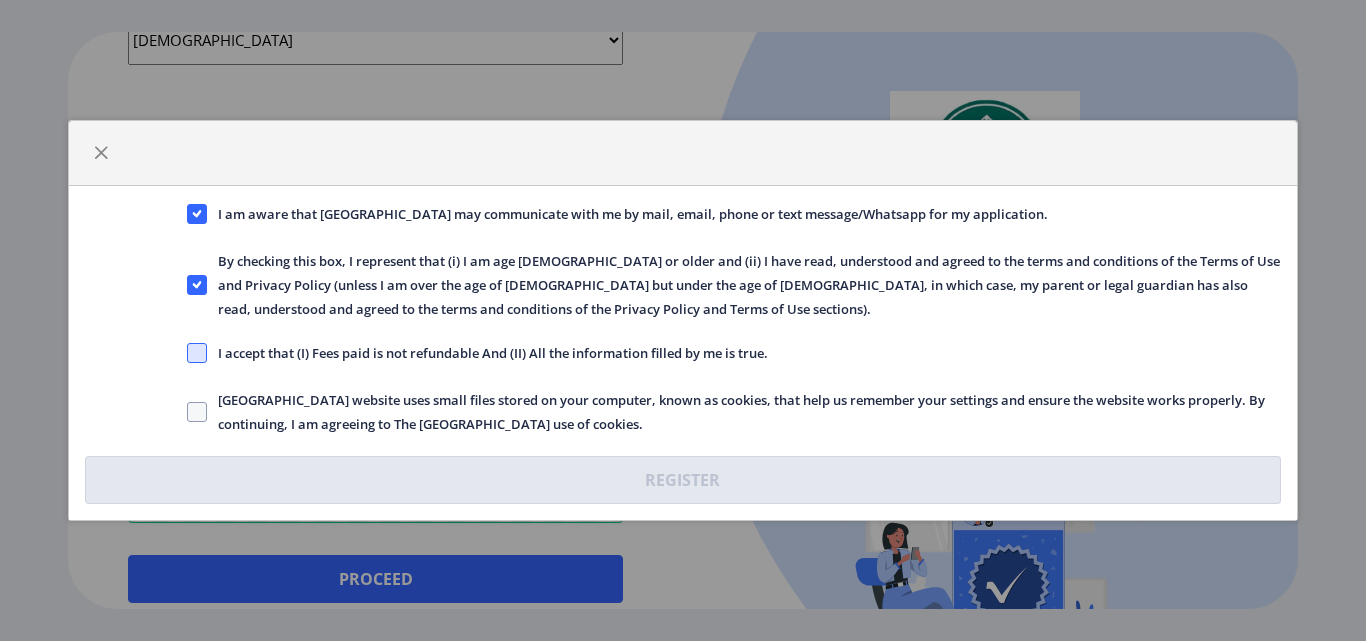 click 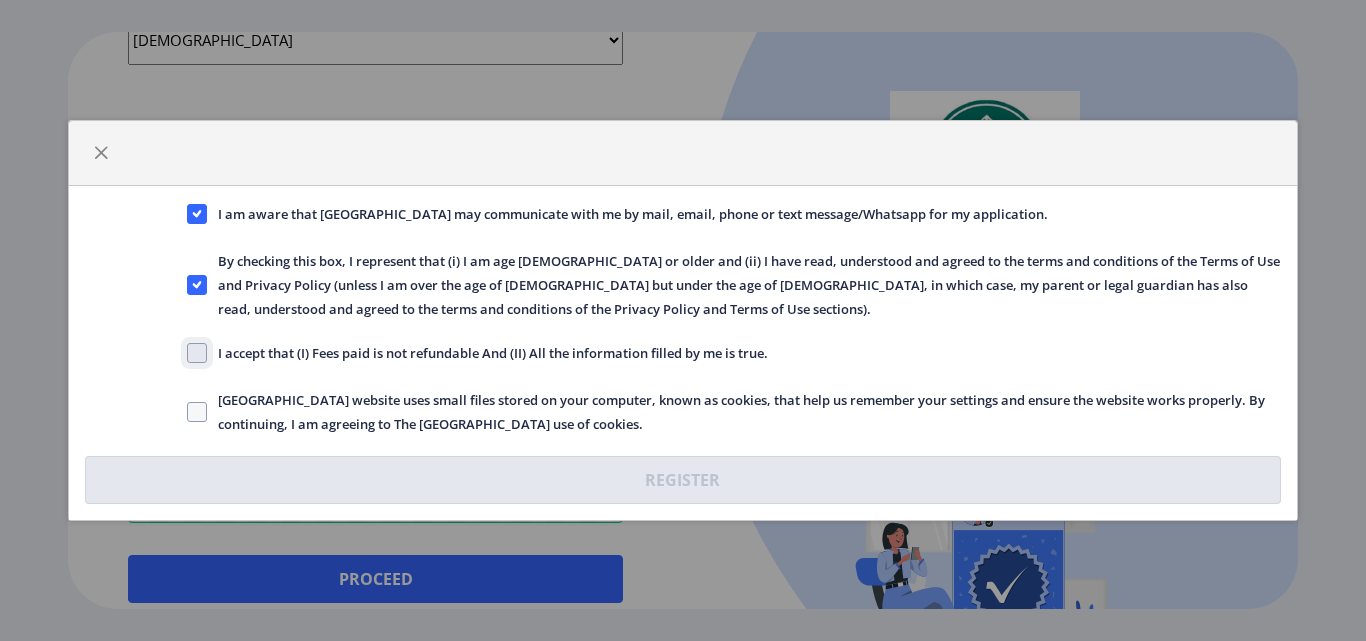 click on "I accept that (I) Fees paid is not refundable And (II) All the information filled by me is true." 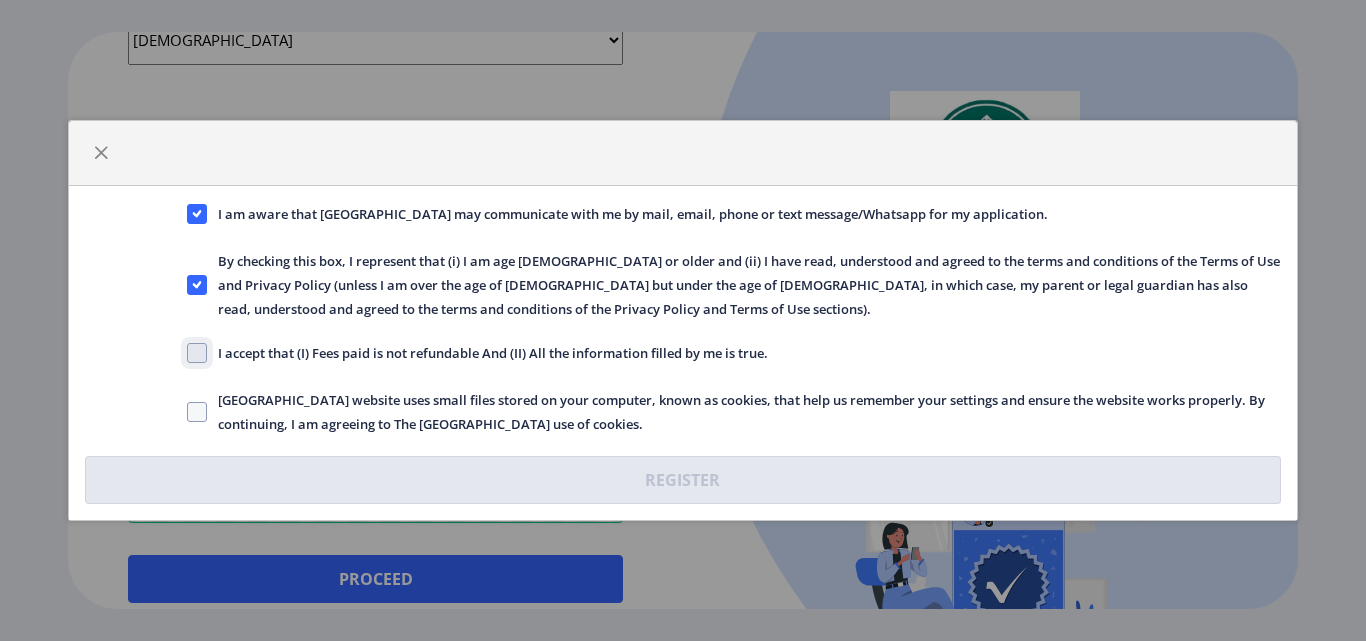 checkbox on "true" 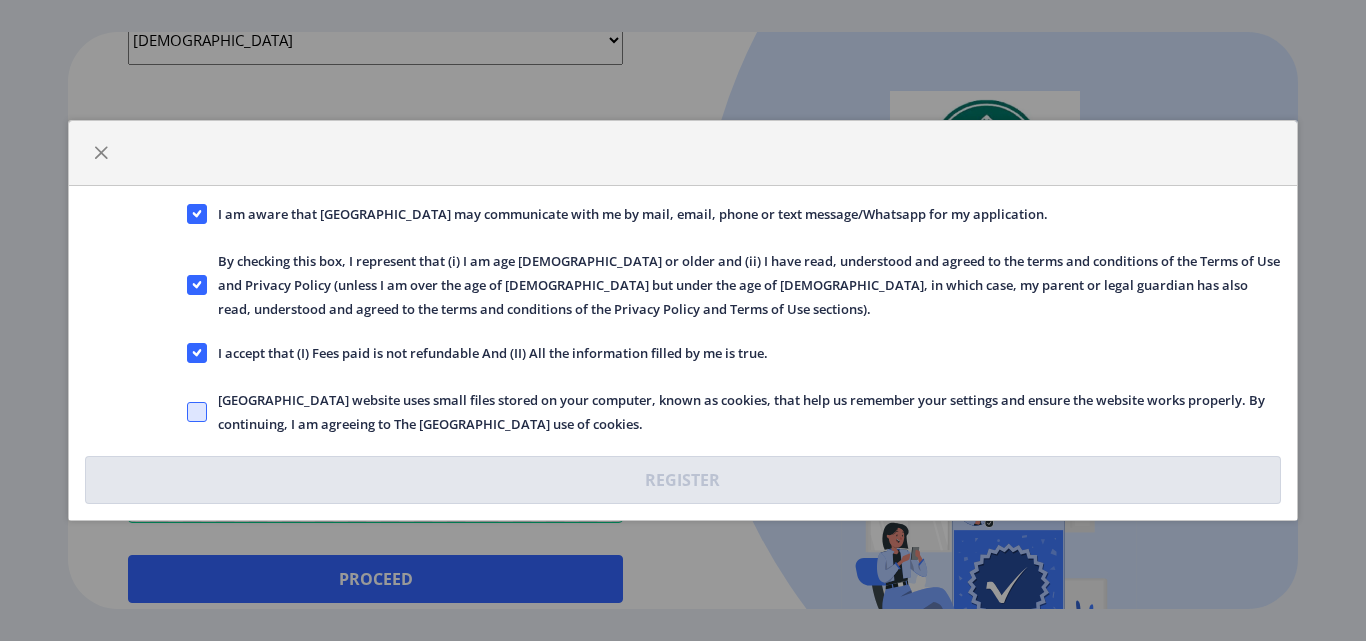 click 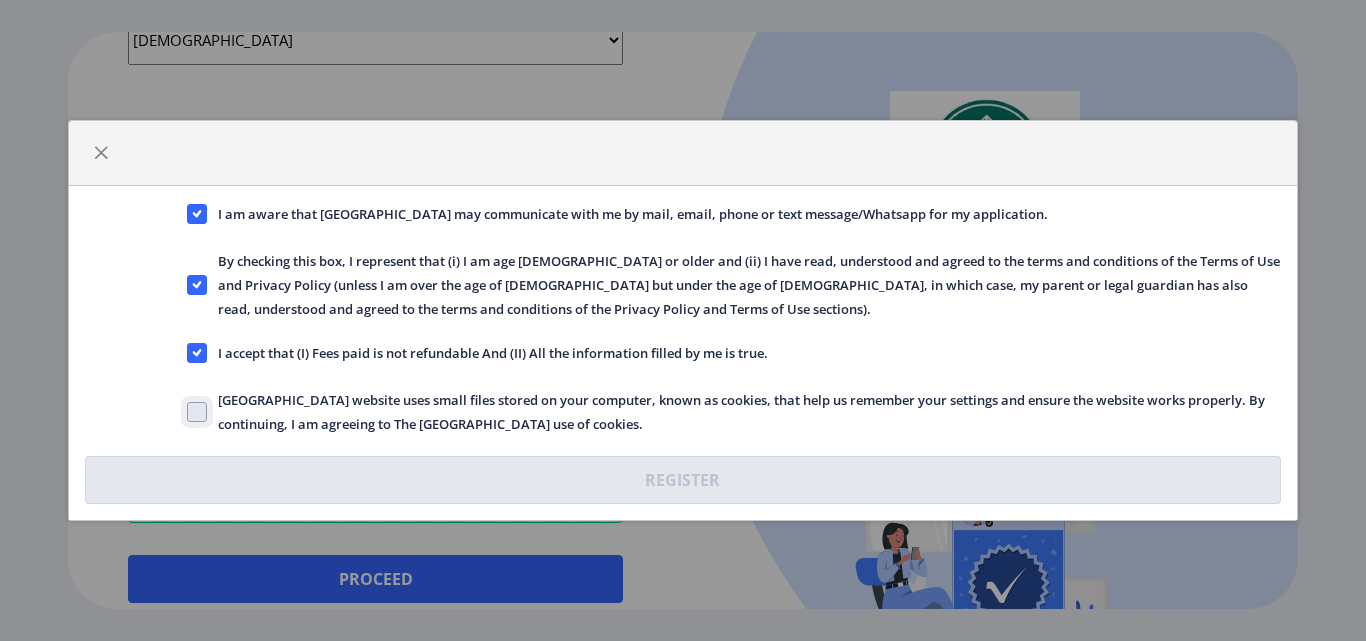 click on "[GEOGRAPHIC_DATA] website uses small files stored on your computer, known as cookies, that help us remember your settings and ensure the website works properly. By continuing, I am agreeing to The [GEOGRAPHIC_DATA] use of cookies." 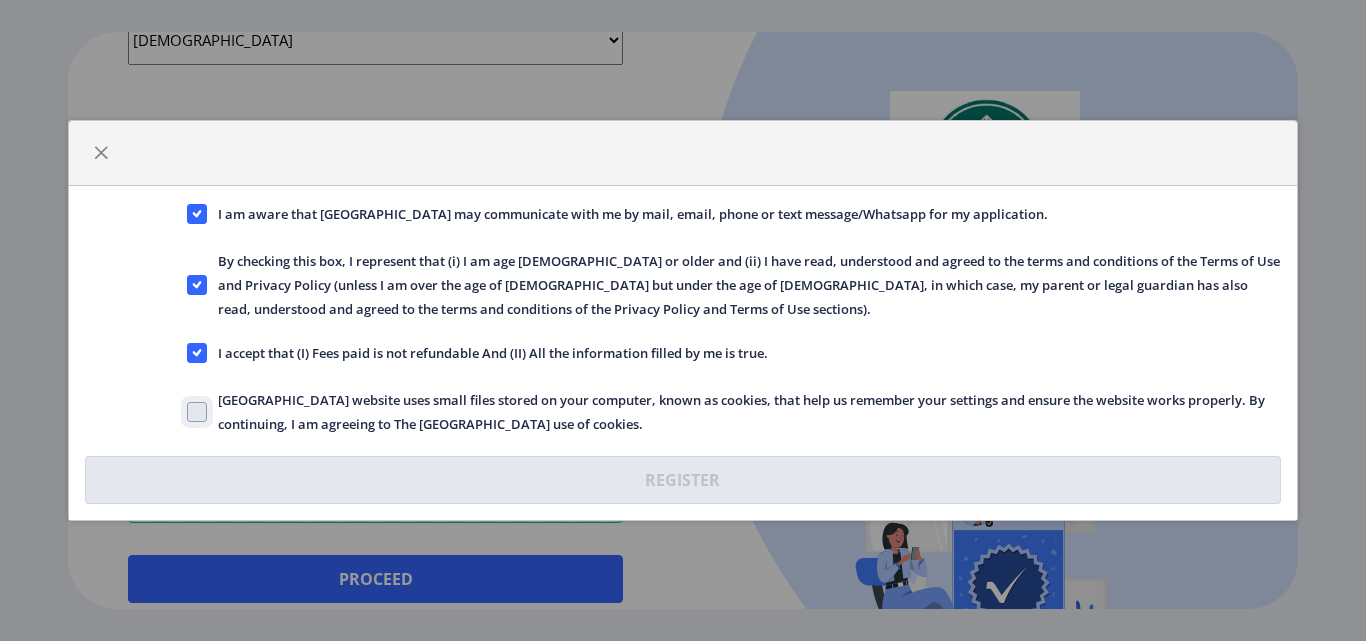 checkbox on "true" 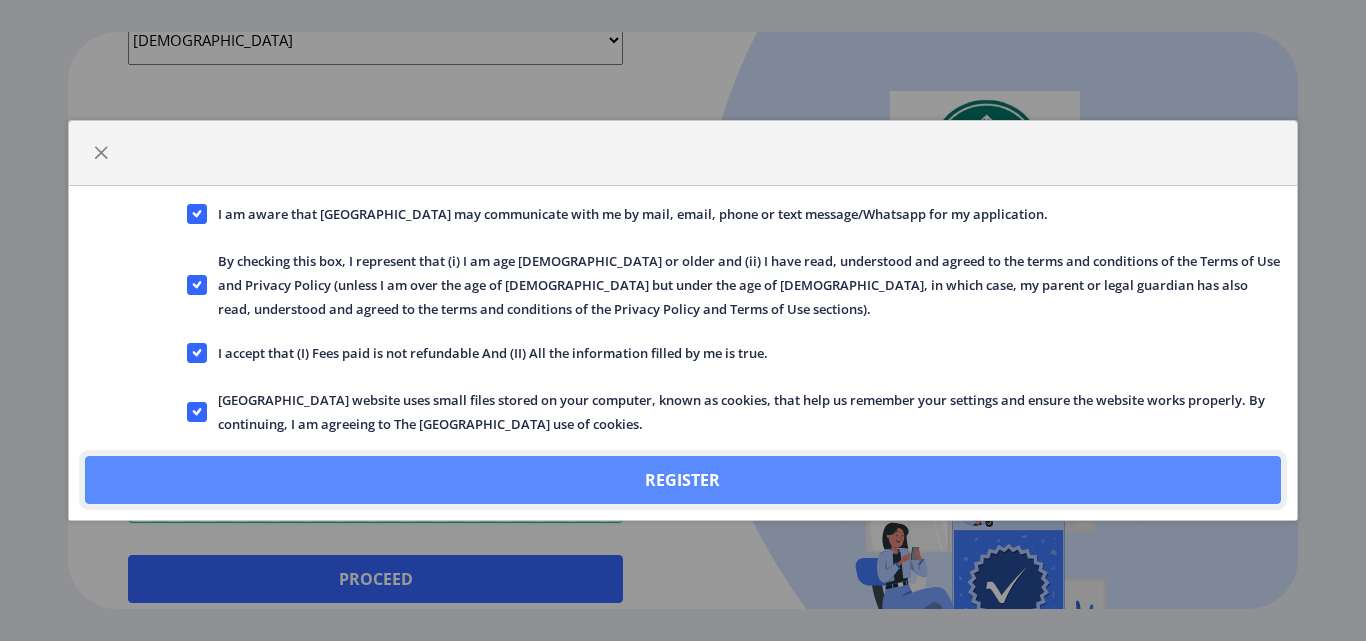 click on "Register" 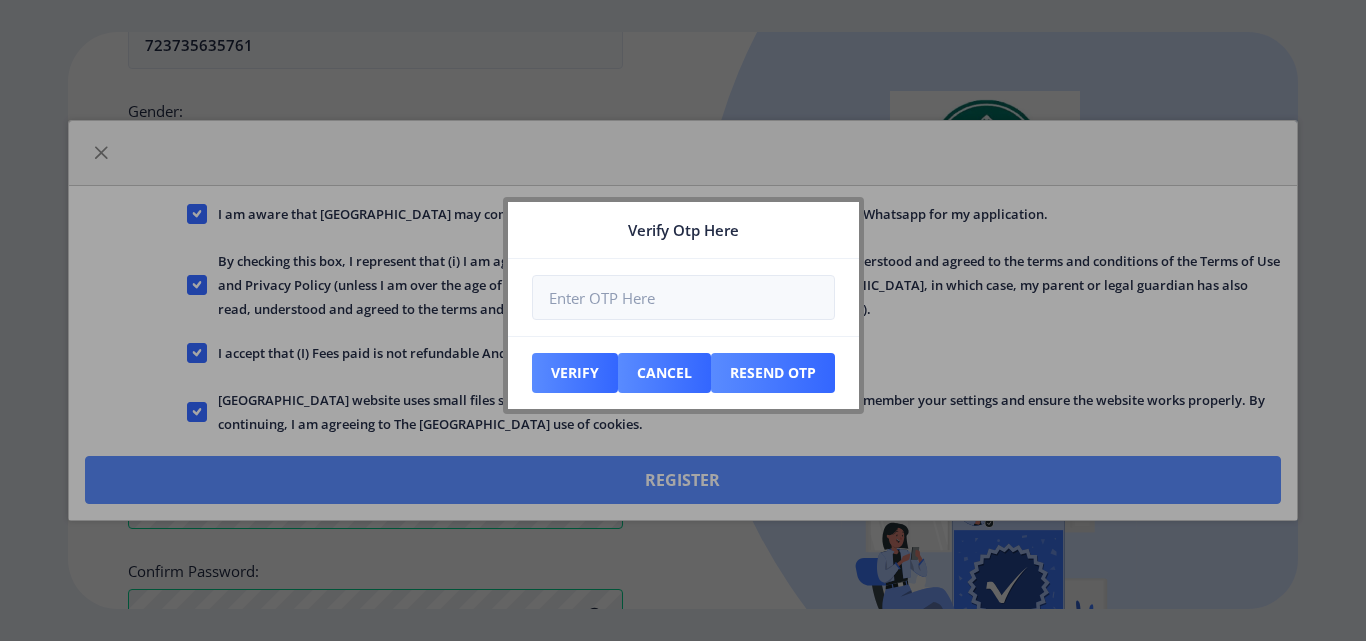 scroll, scrollTop: 953, scrollLeft: 0, axis: vertical 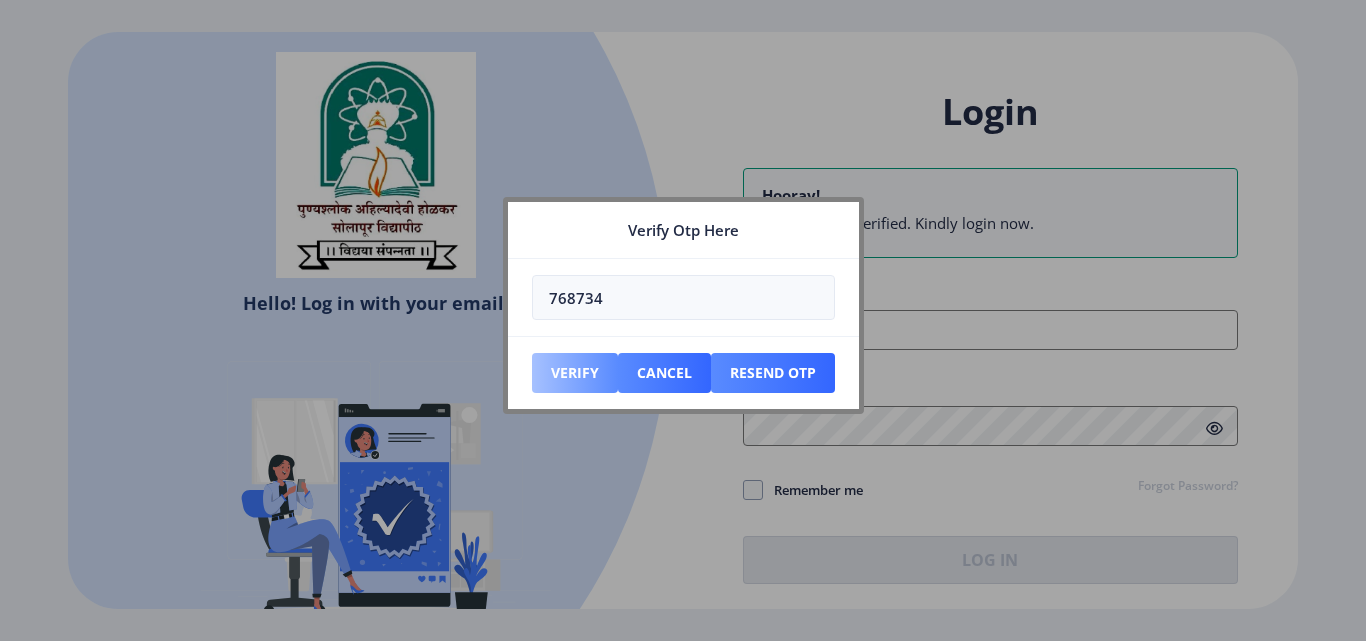 type on "768734" 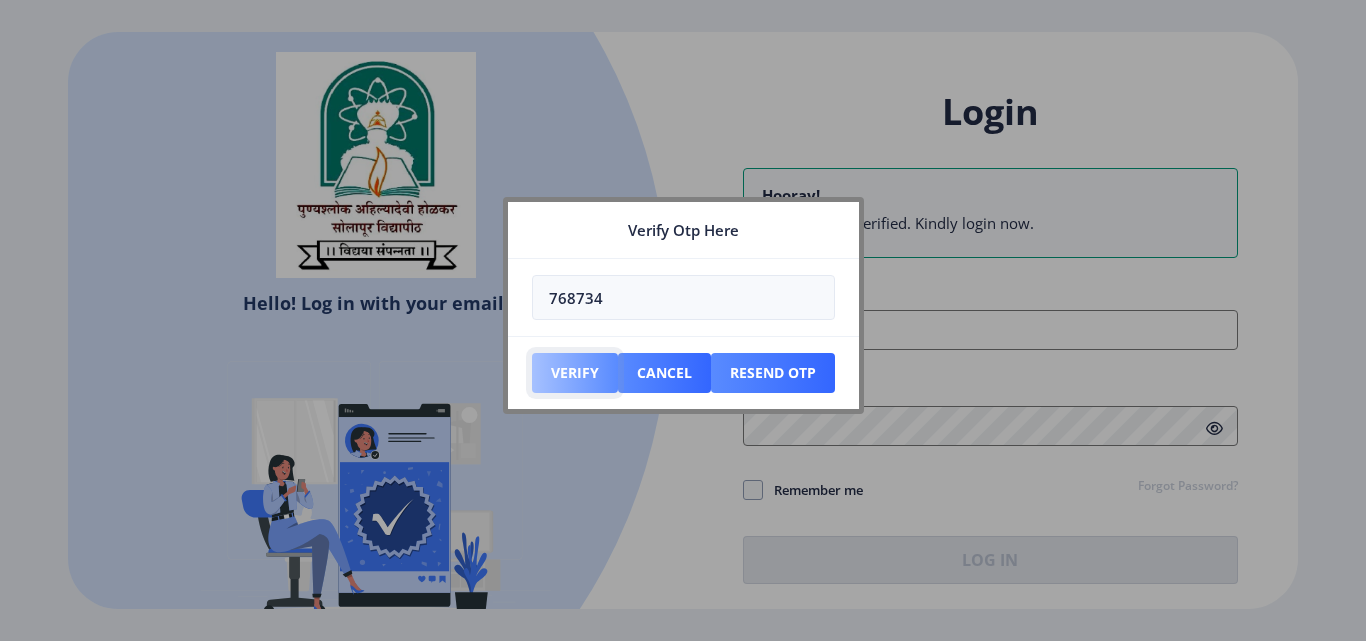 click on "Verify" at bounding box center (575, 373) 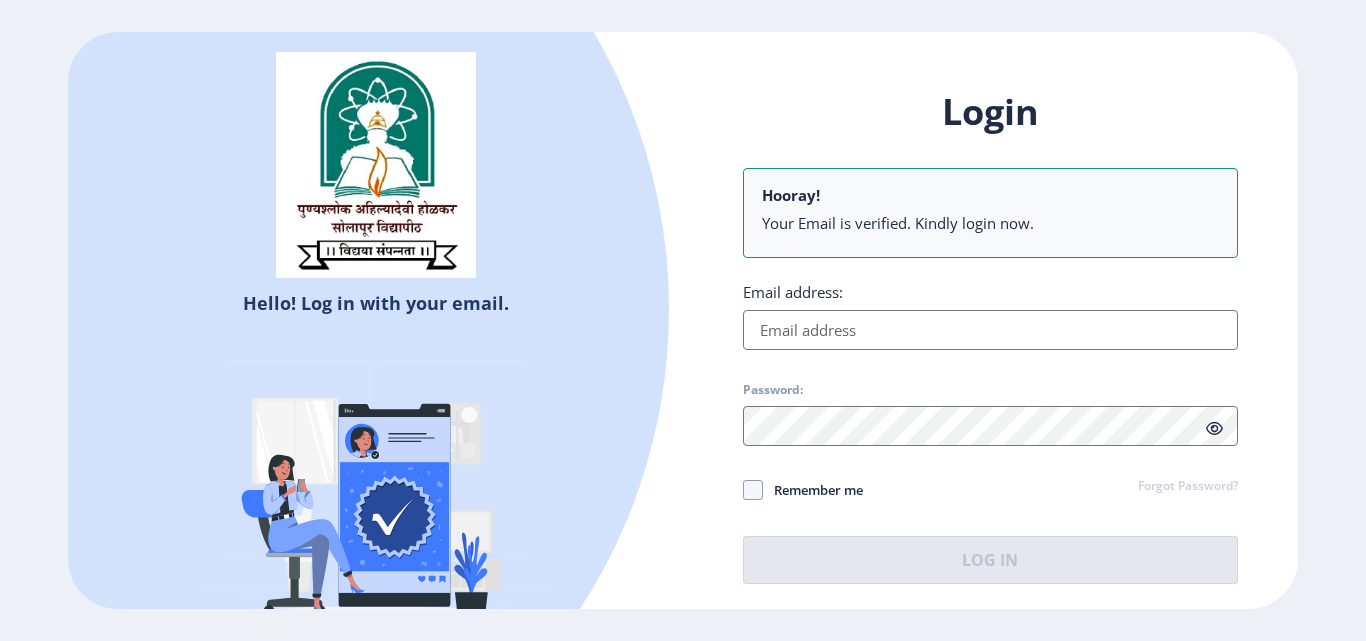 click on "Email address:" at bounding box center (990, 330) 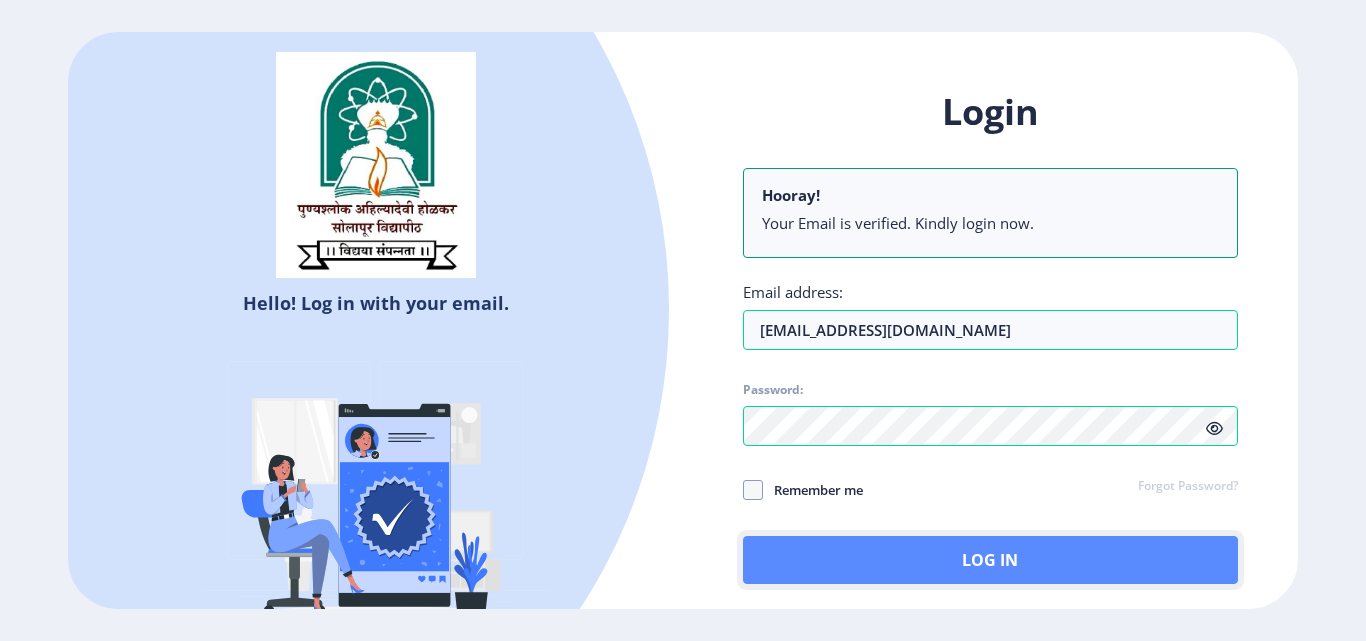 click on "Log In" 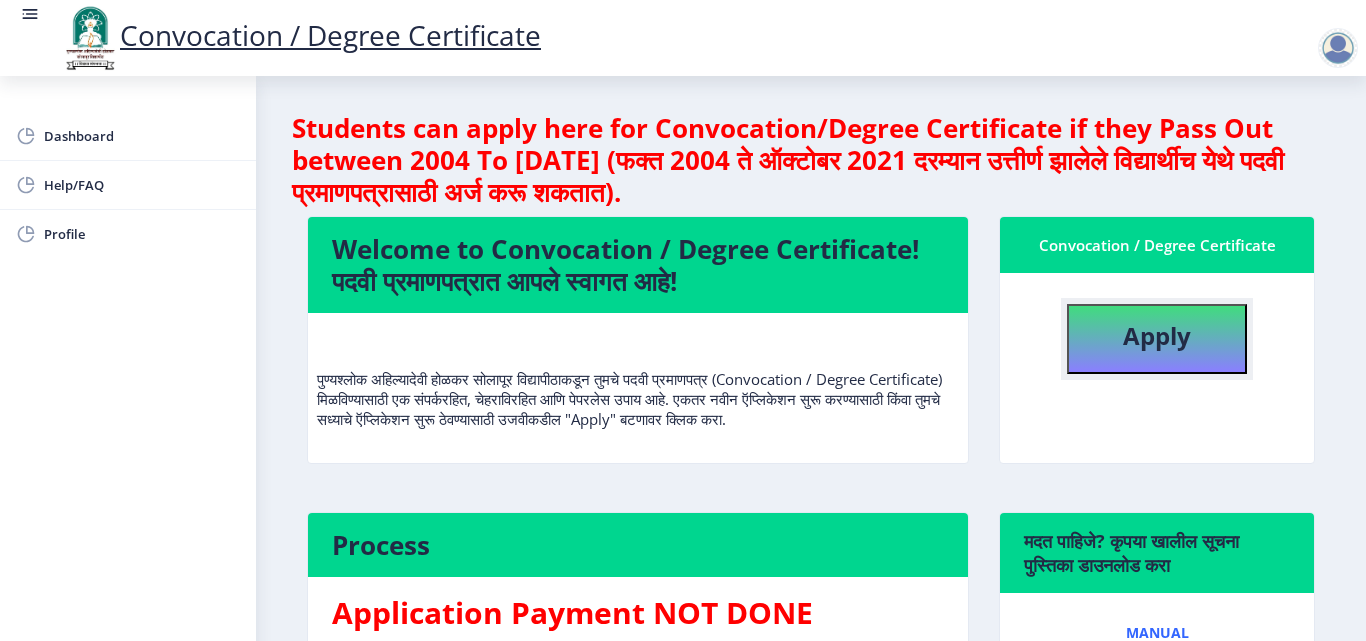 click on "Apply" 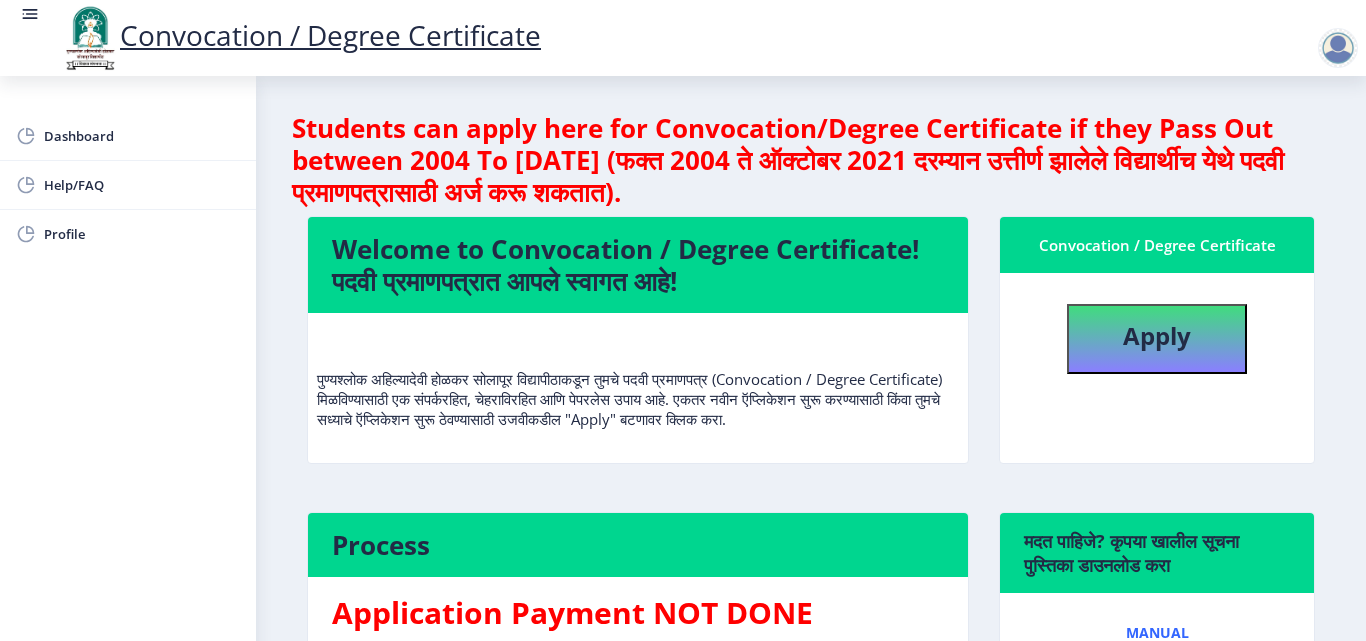 select 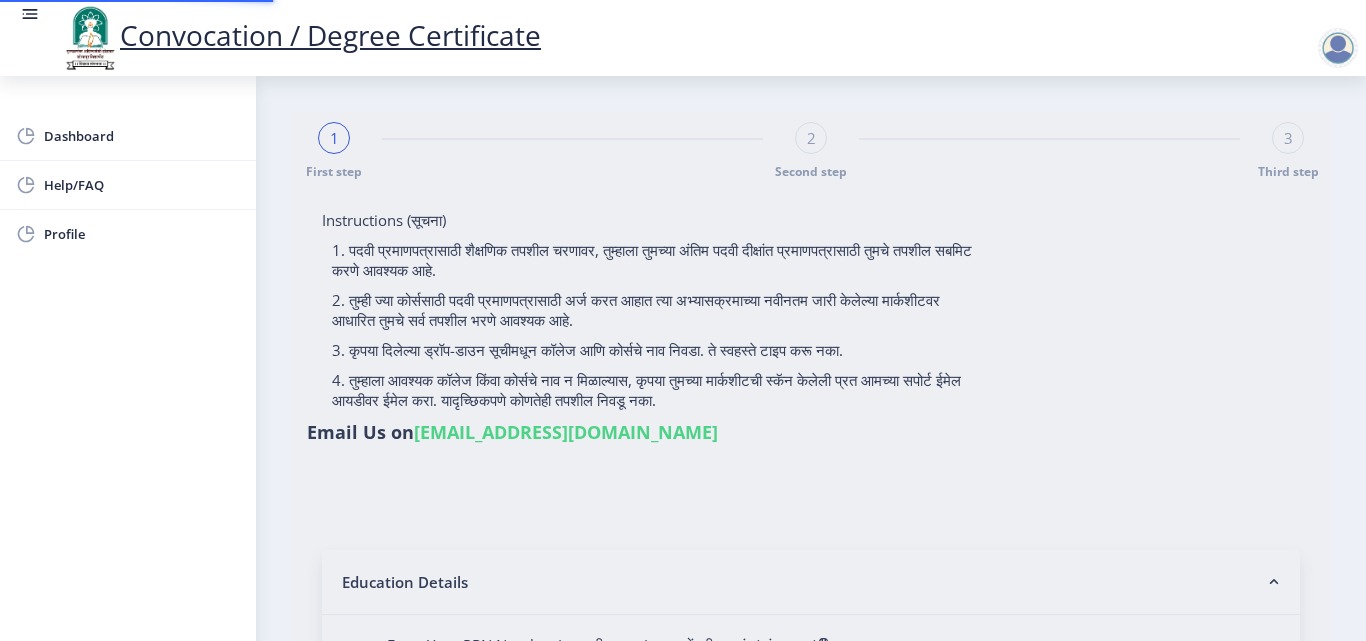 type on "Kore Bhangarewa Shrimant" 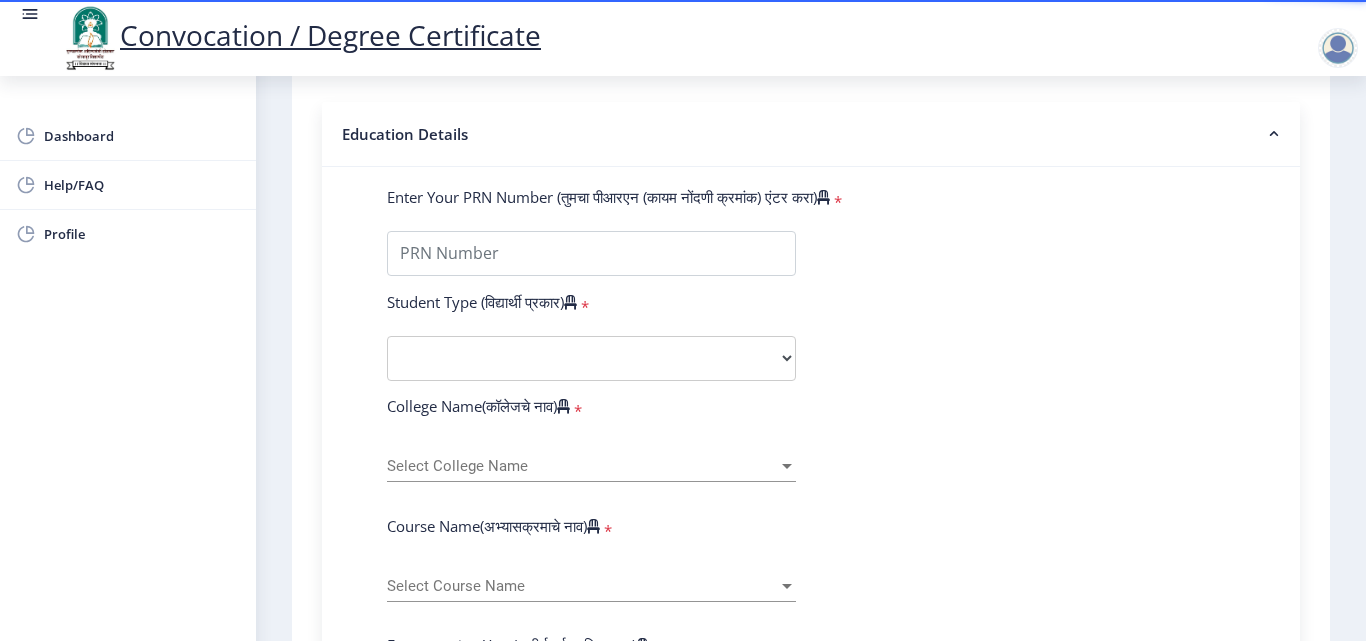scroll, scrollTop: 480, scrollLeft: 0, axis: vertical 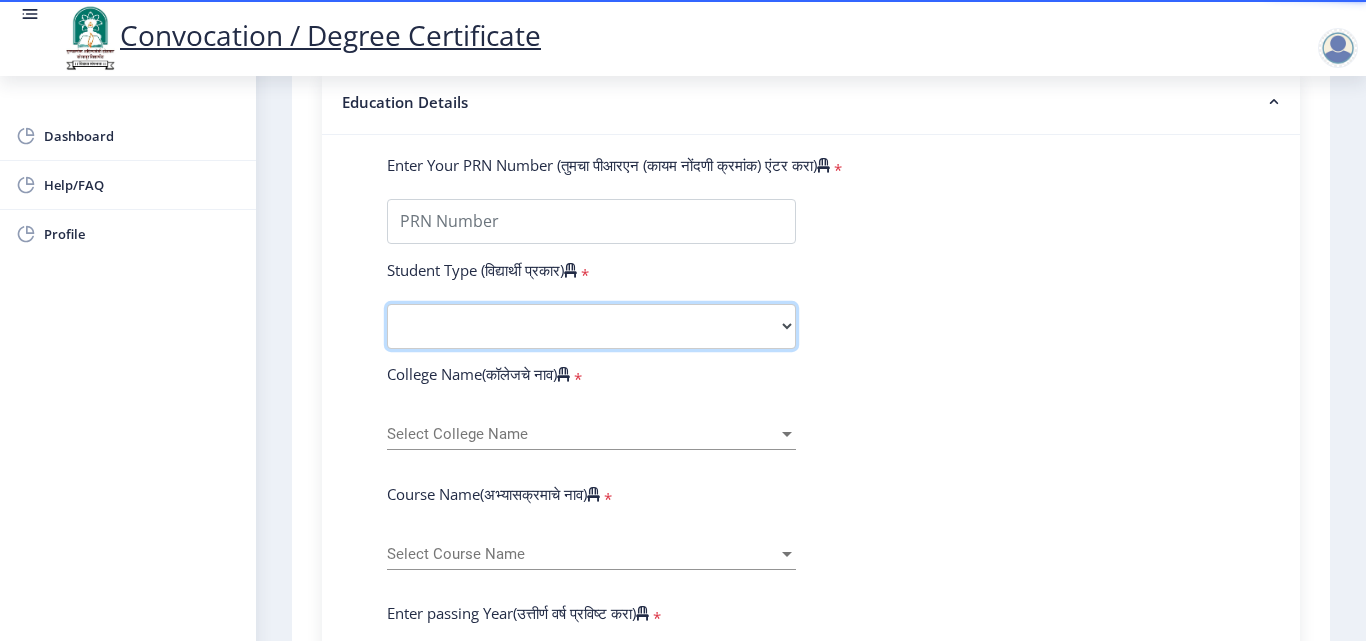 click on "Select Student Type Regular External" at bounding box center [591, 326] 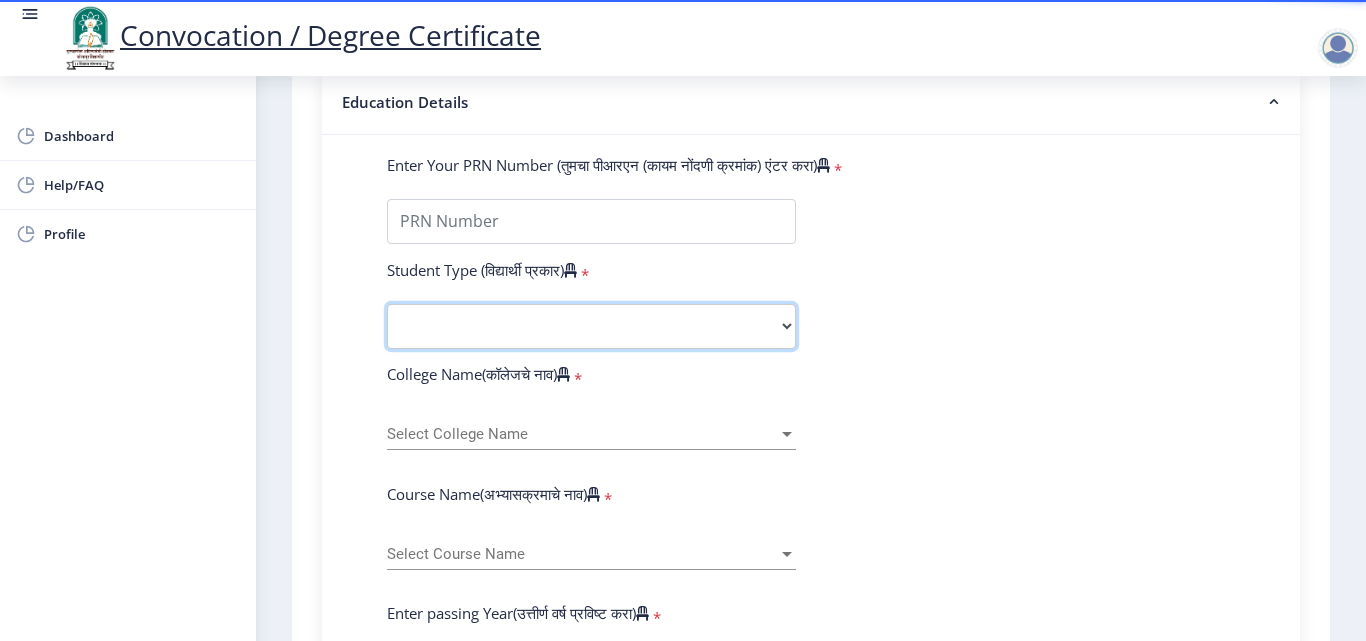 select on "Regular" 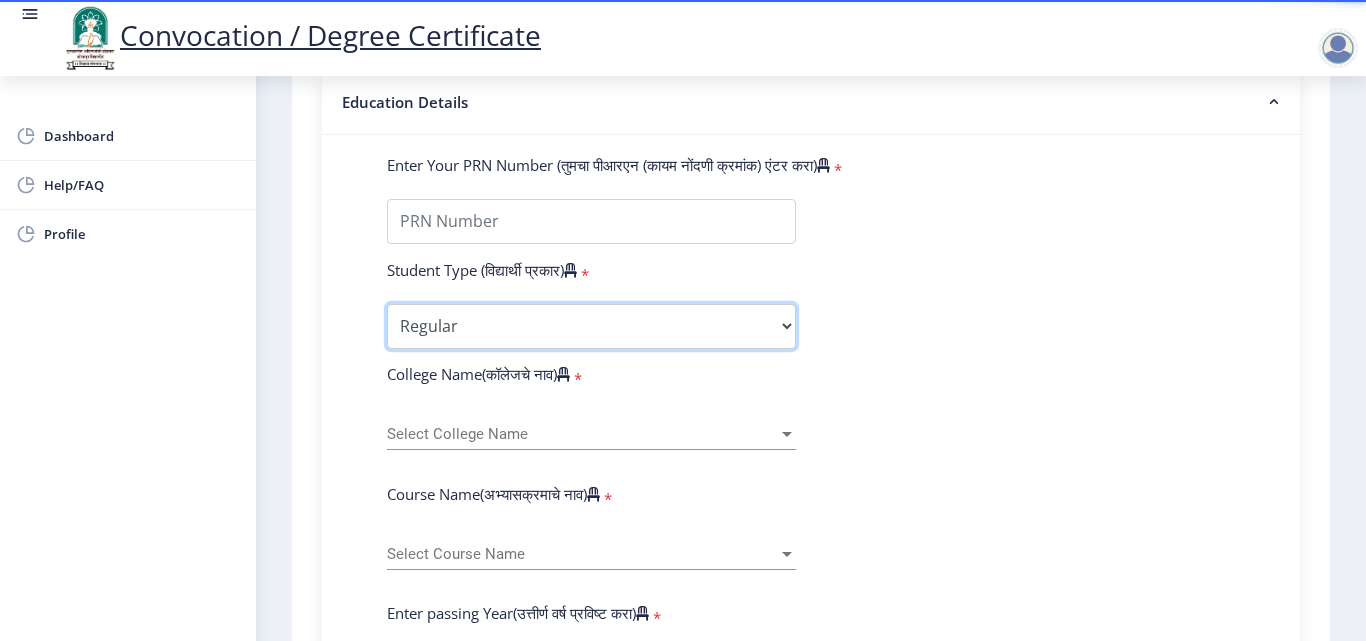 click on "Select Student Type Regular External" at bounding box center [591, 326] 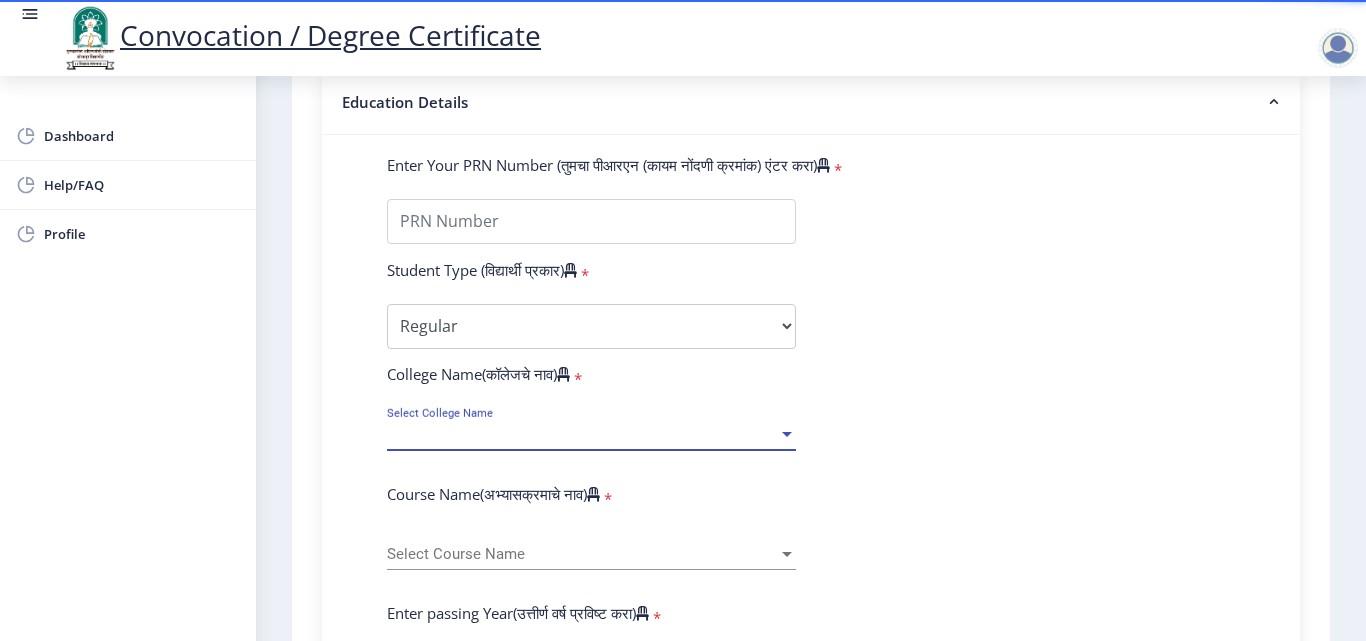 click on "Select College Name" at bounding box center [582, 434] 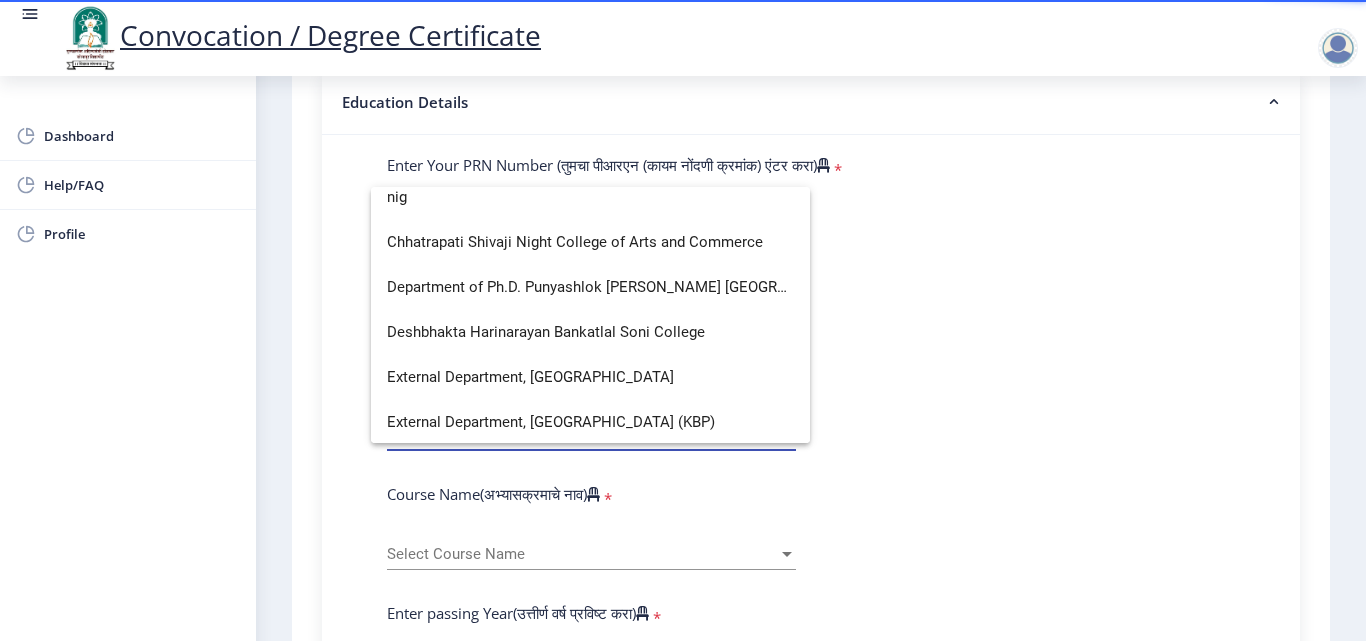 scroll, scrollTop: 0, scrollLeft: 0, axis: both 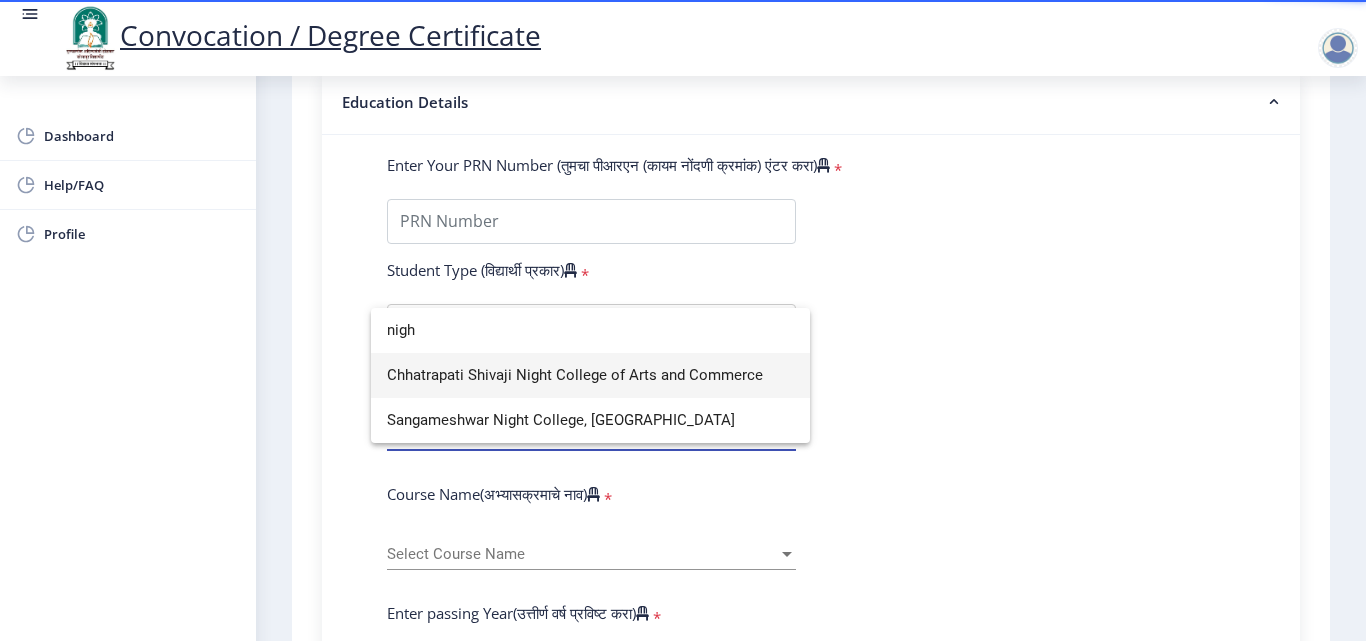type on "nigh" 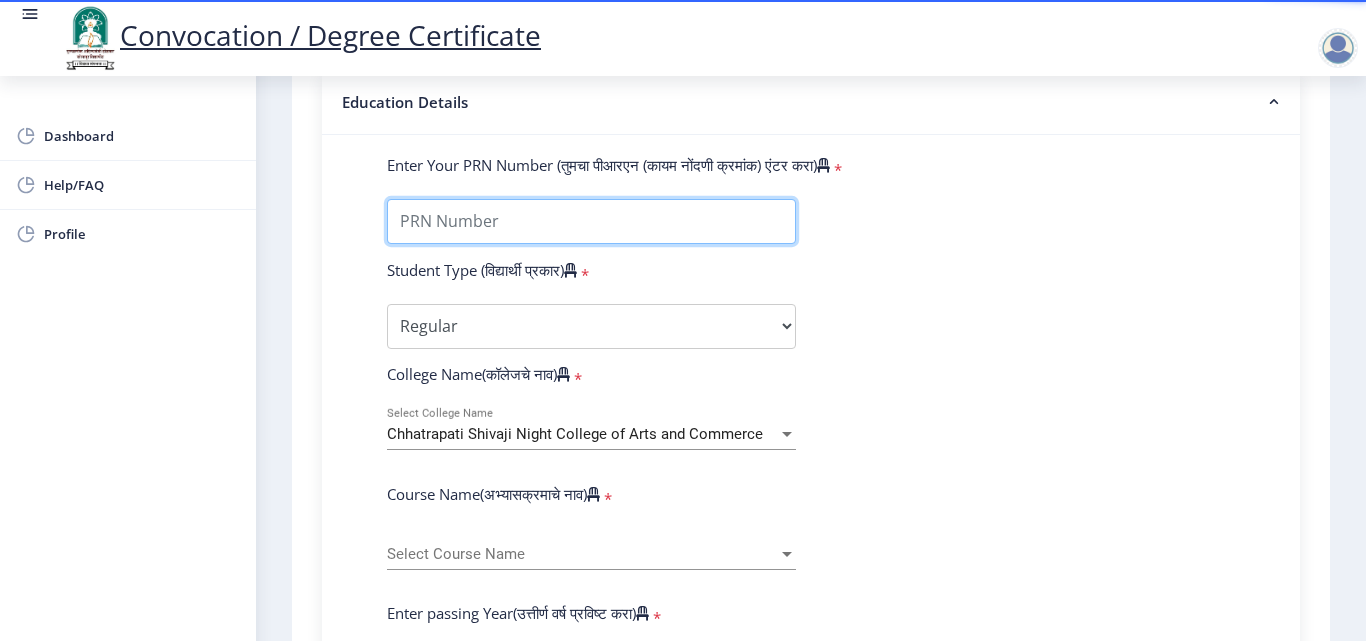 click on "Enter Your PRN Number (तुमचा पीआरएन (कायम नोंदणी क्रमांक) एंटर करा)" at bounding box center (591, 221) 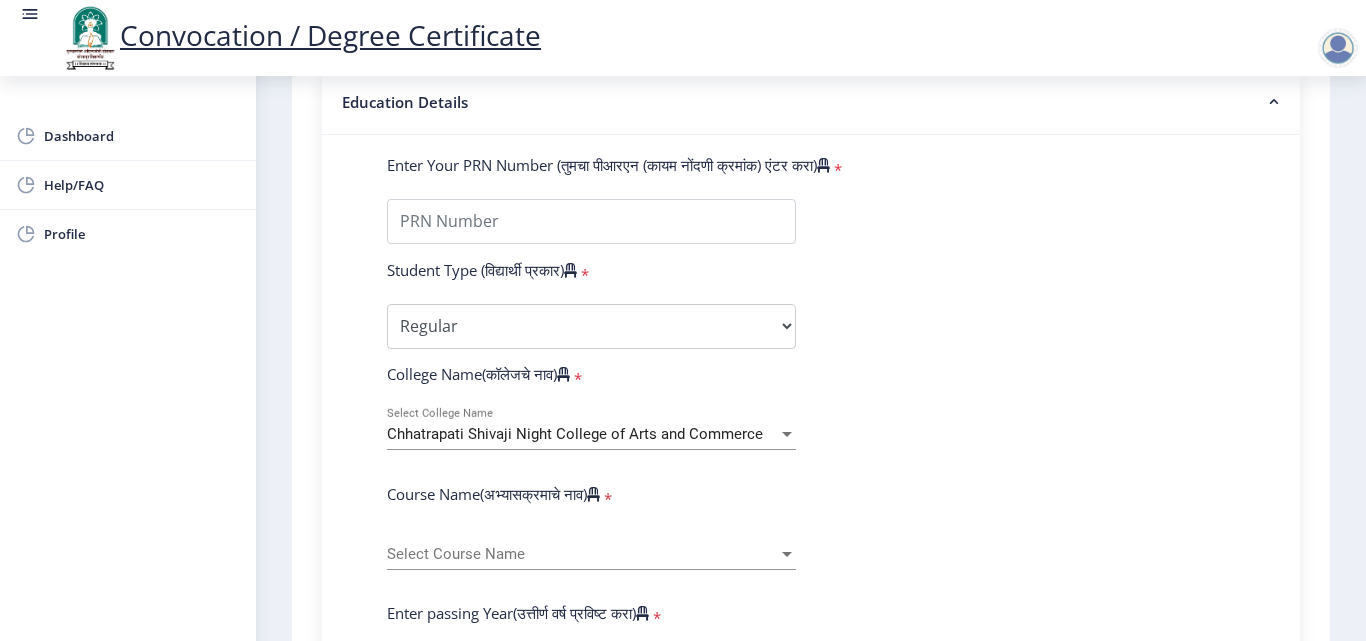 click on "Select Course Name" at bounding box center (582, 554) 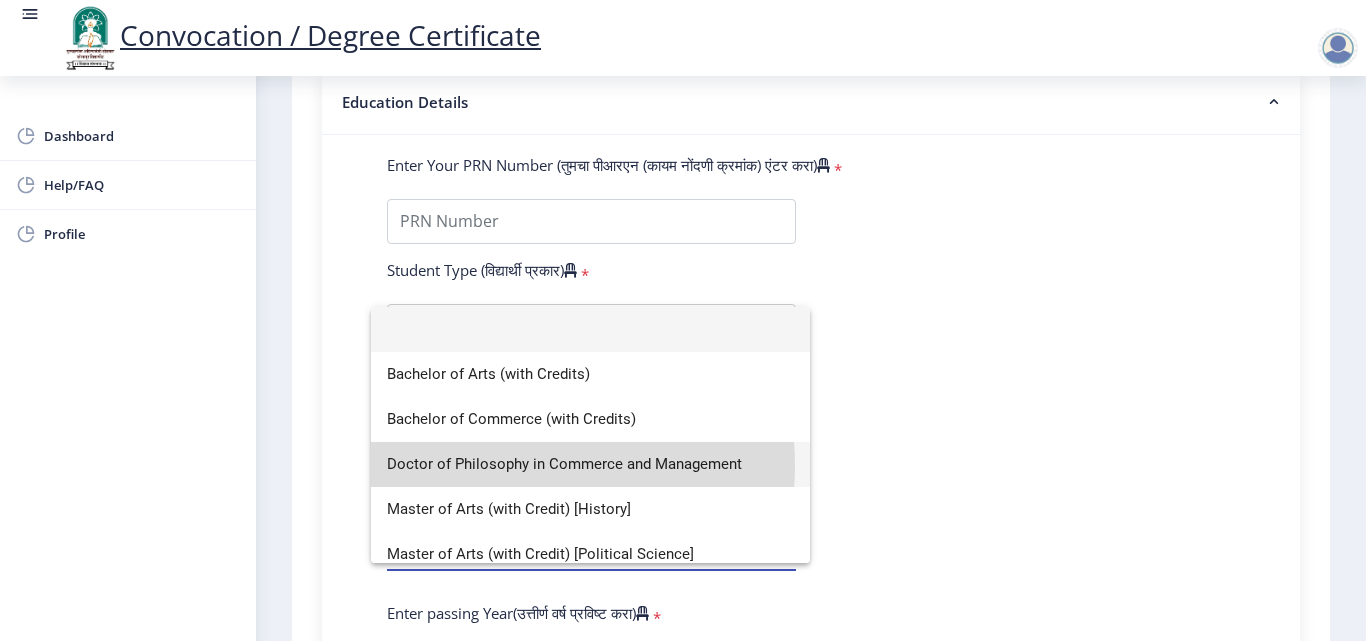 click on "Doctor of Philosophy in Commerce and Management" at bounding box center (590, 464) 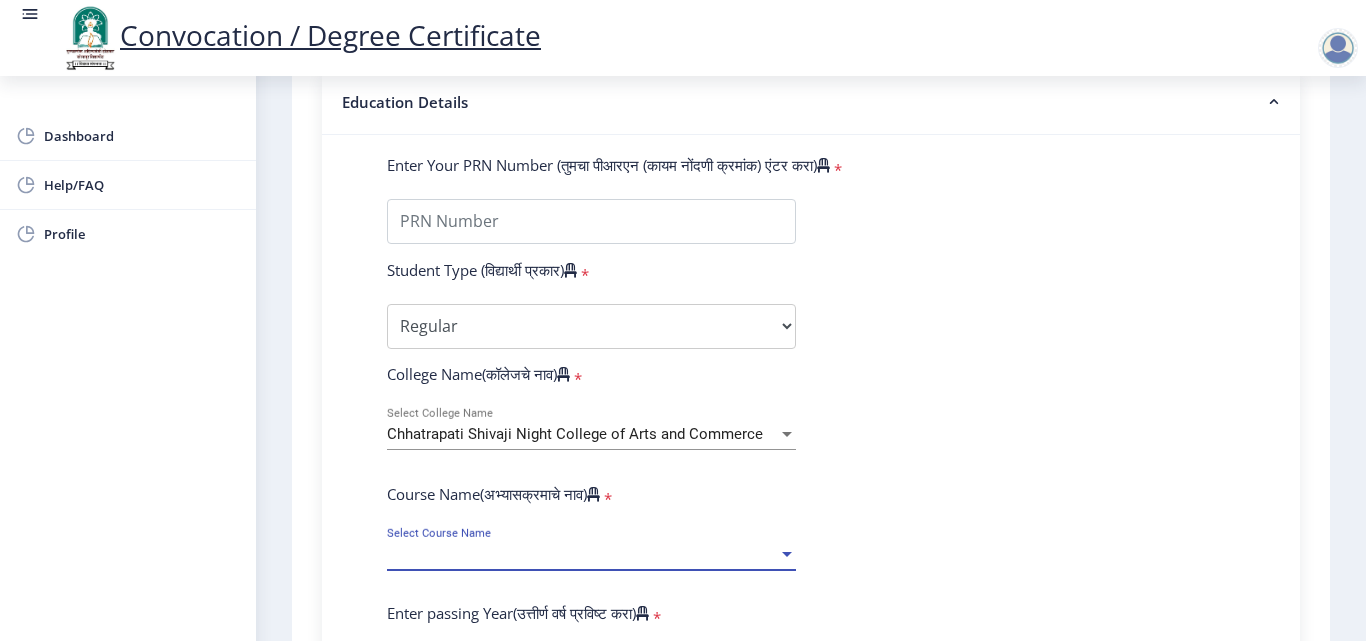 select on "January" 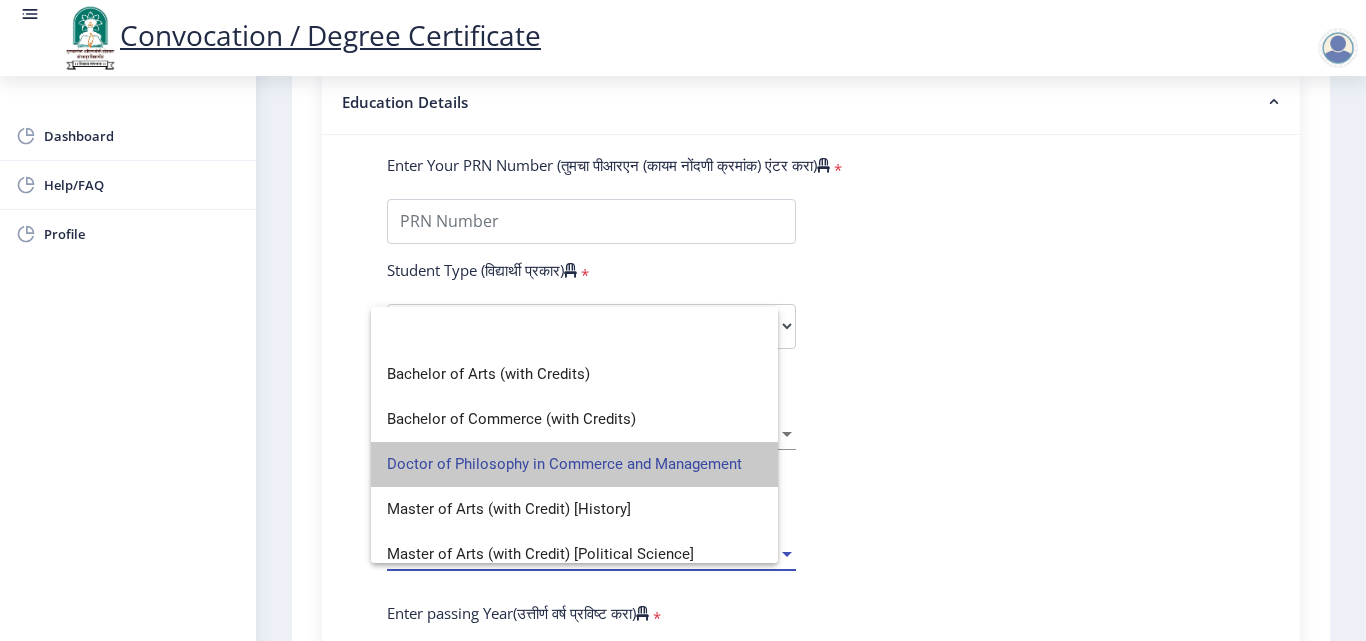select 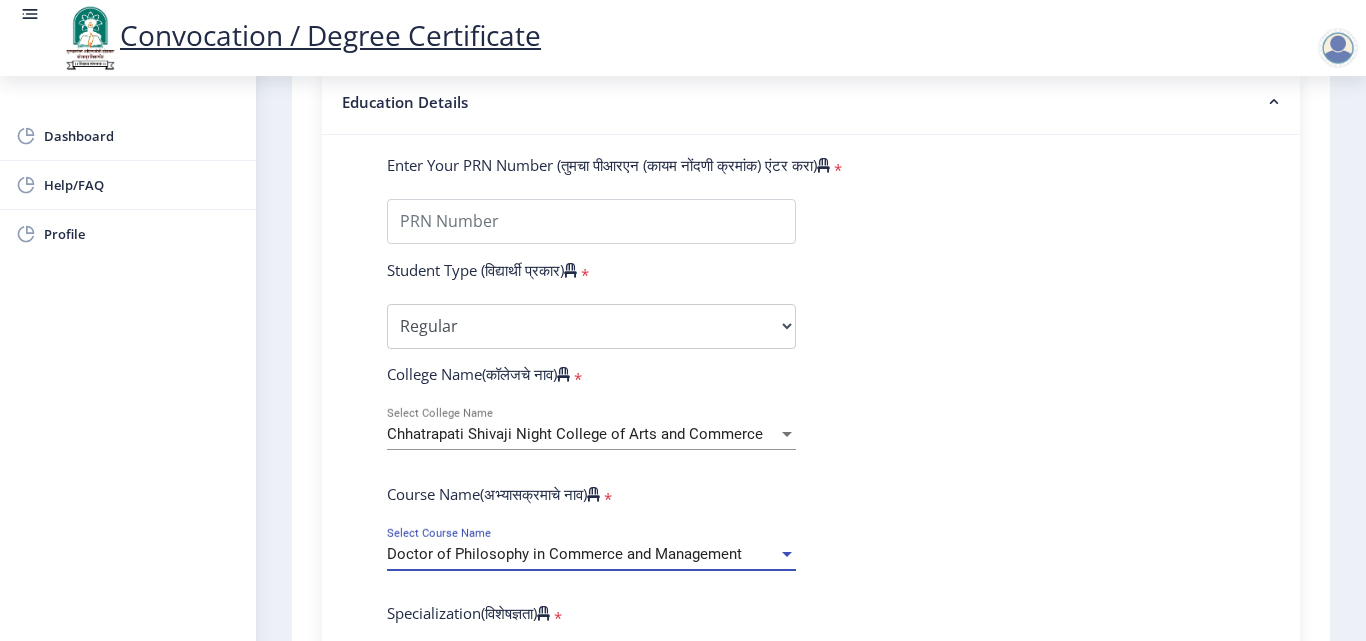 select on "March" 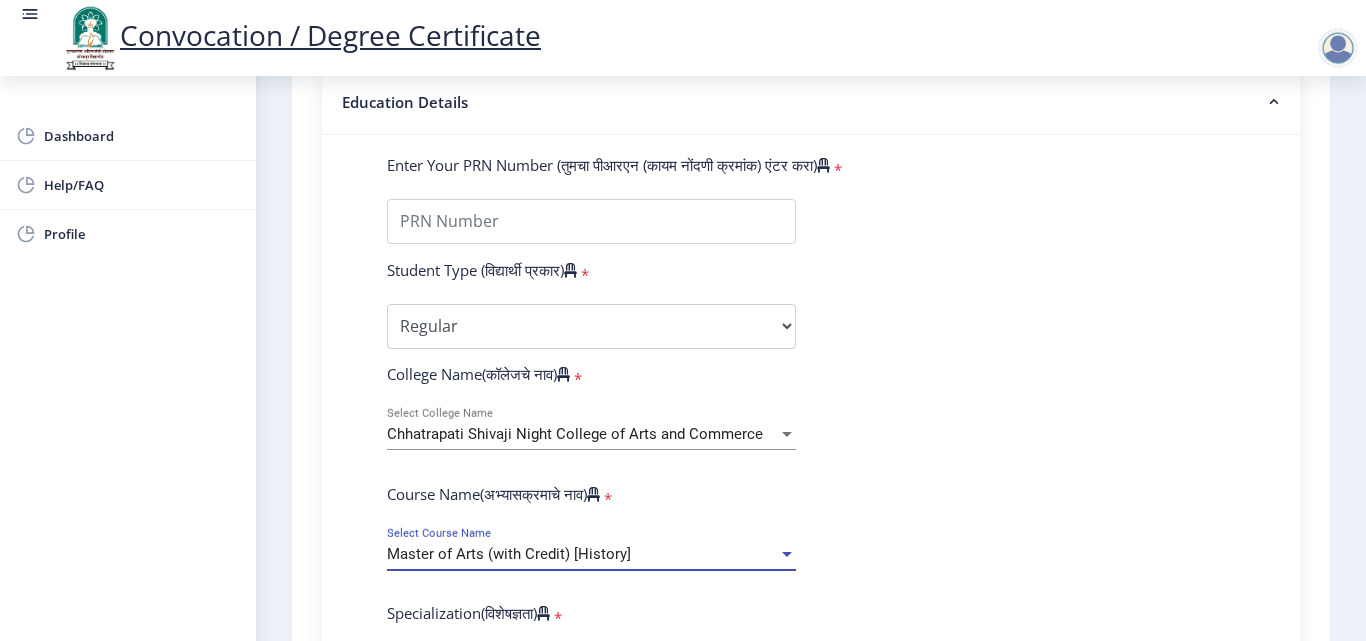 select on "January" 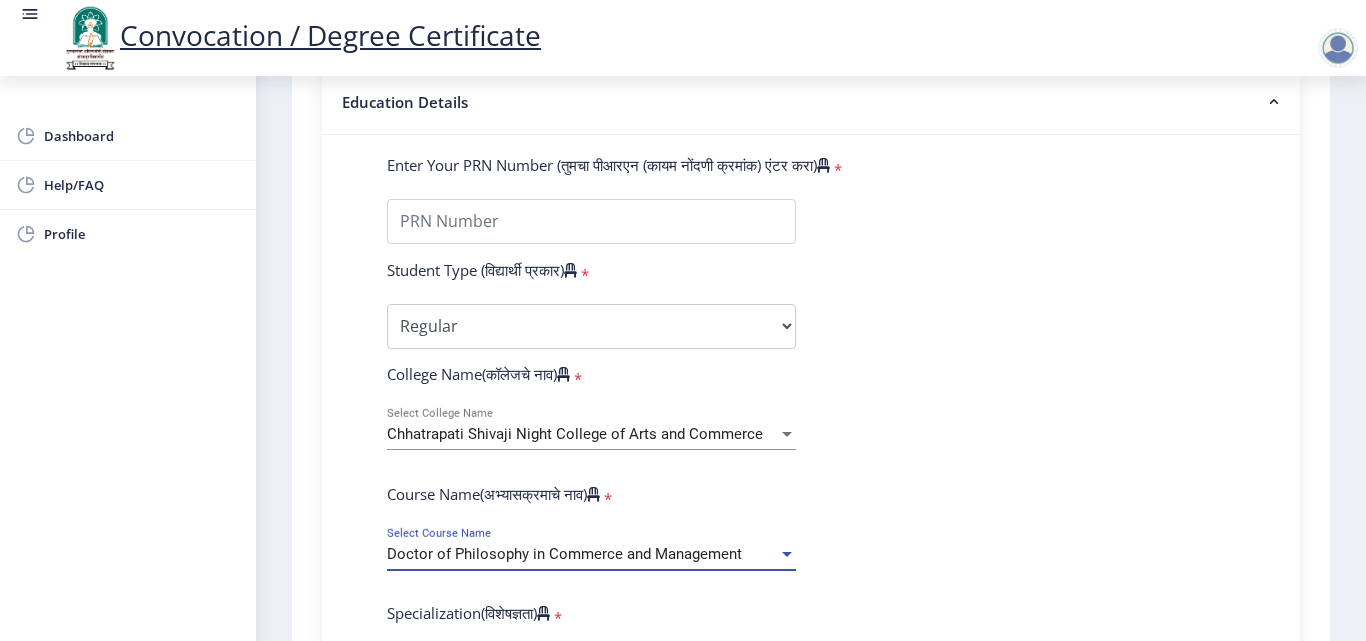 select on "Accountancy" 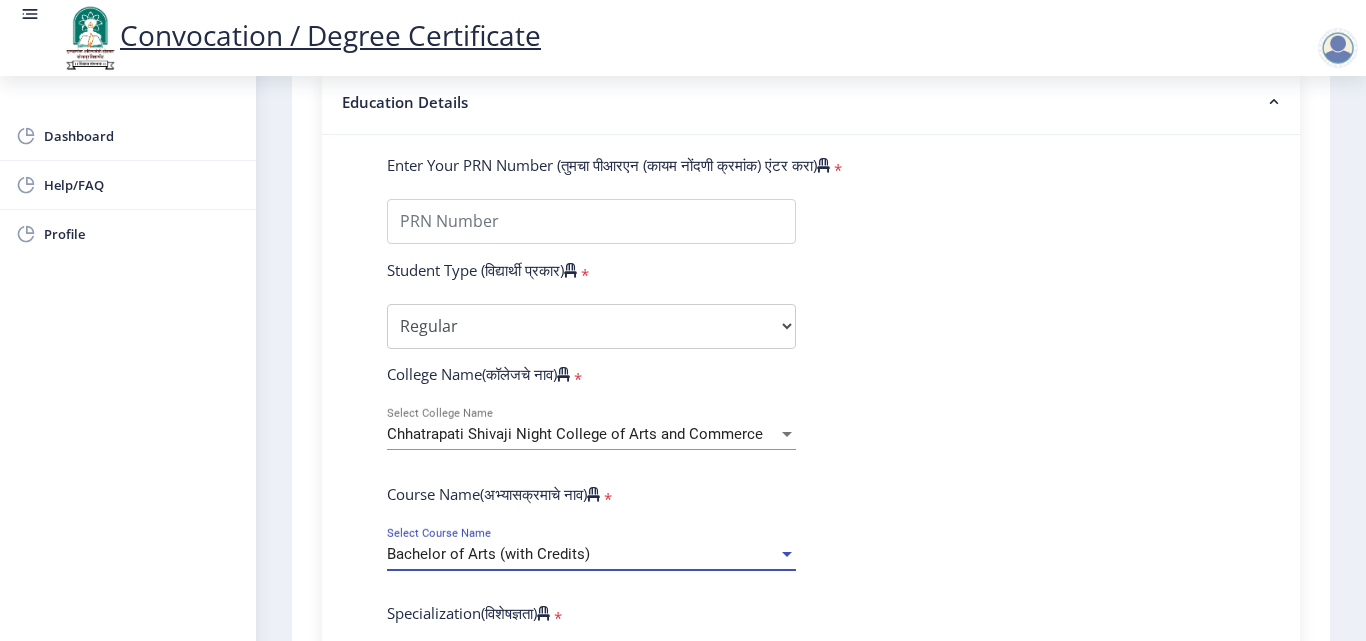 select on "Banking" 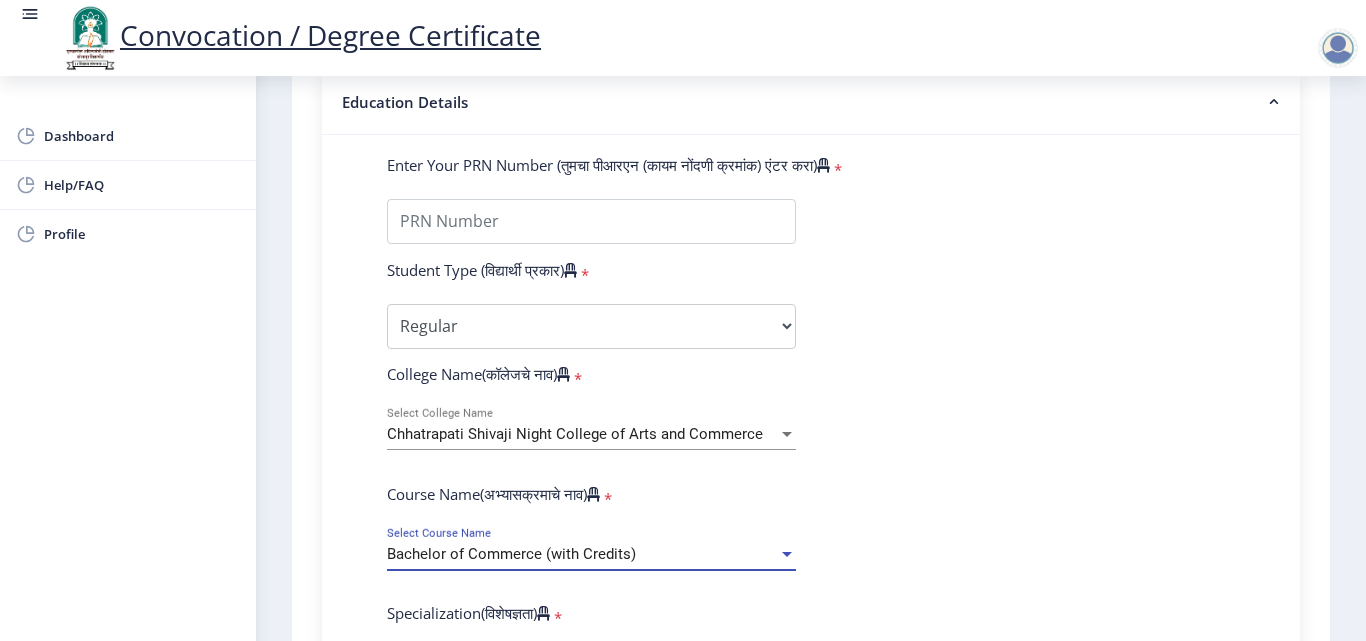 select on "January" 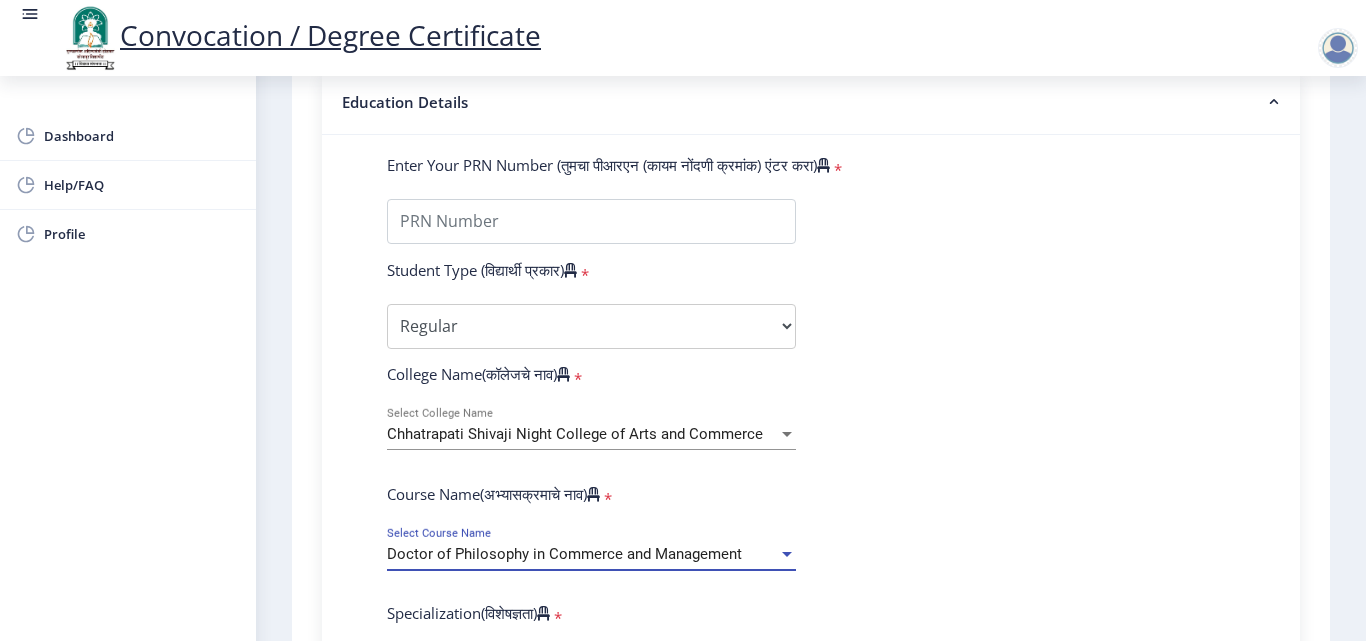 select on "March" 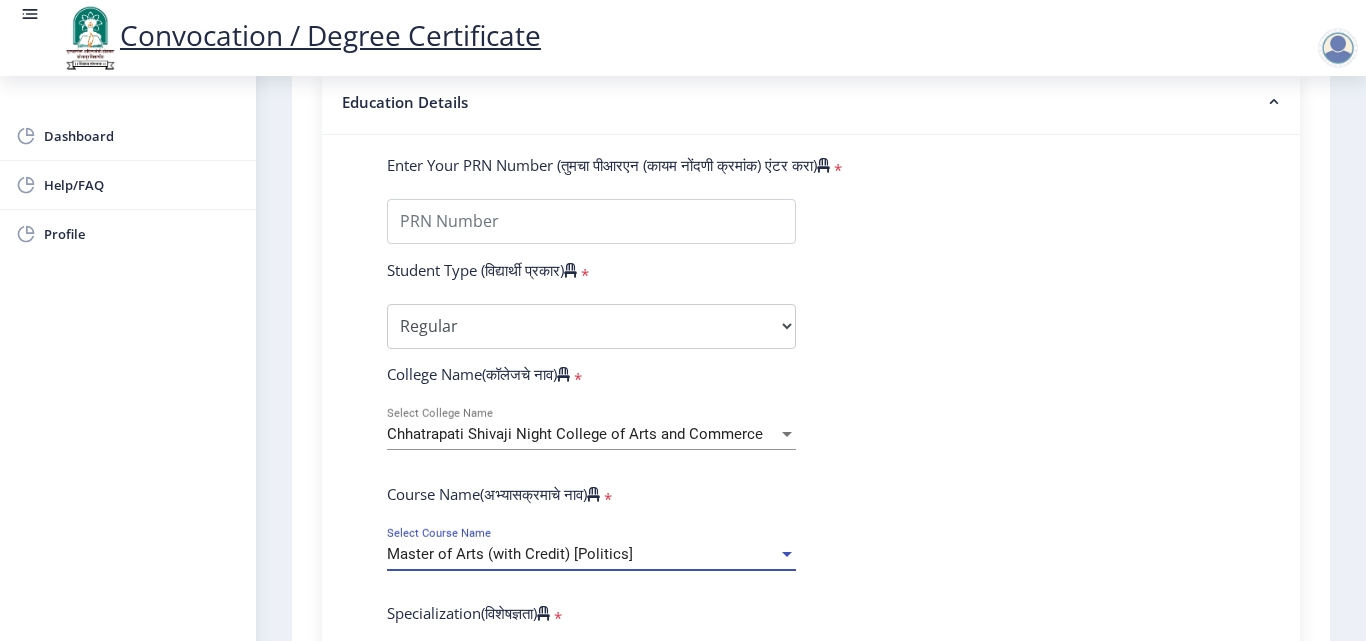 select on "Advanced Accountancy" 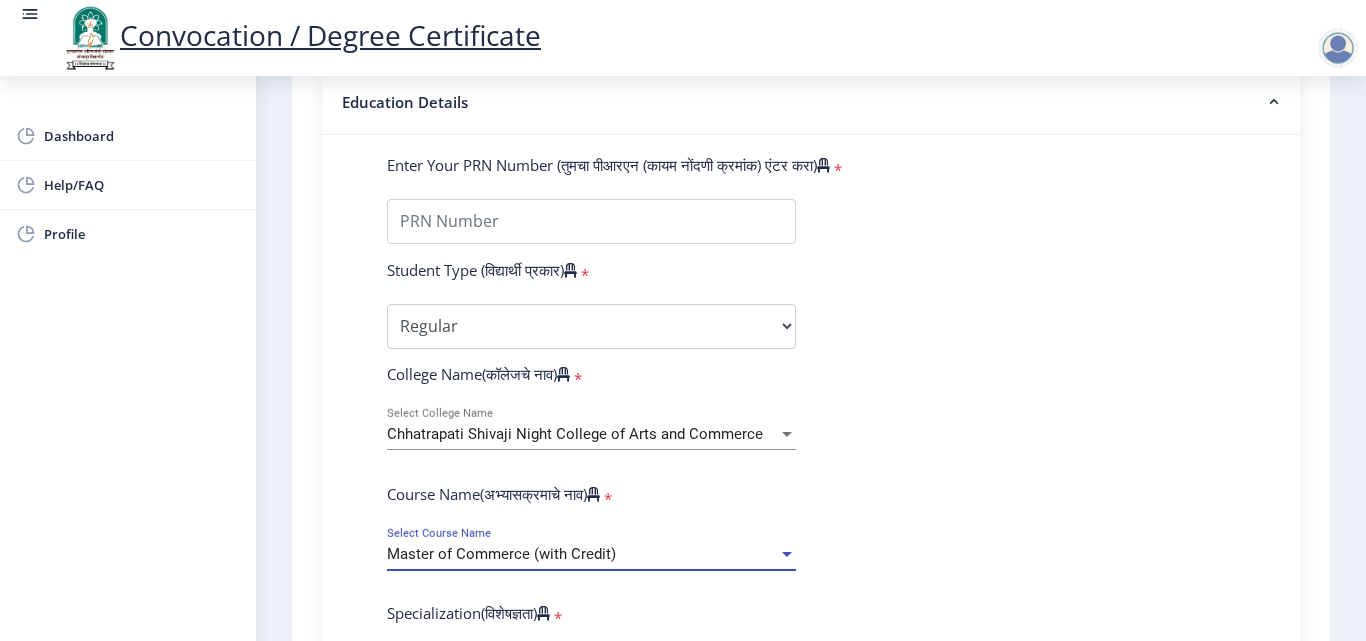 select on "January" 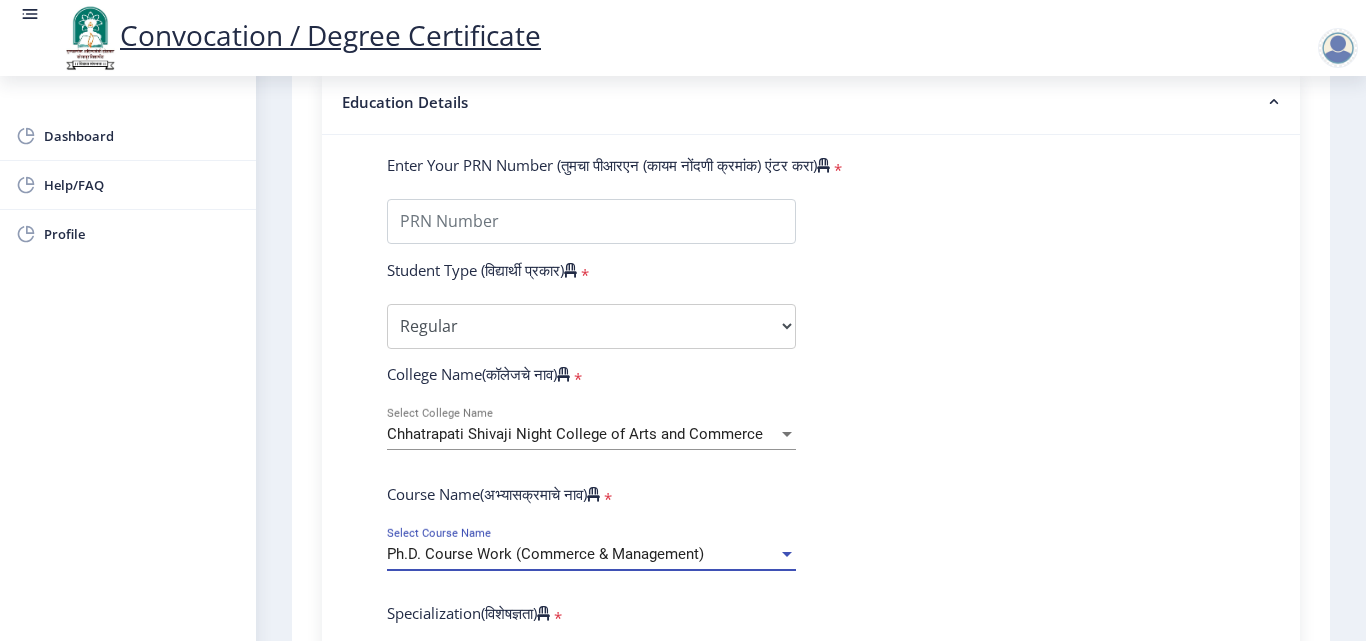 select on "Accountancy" 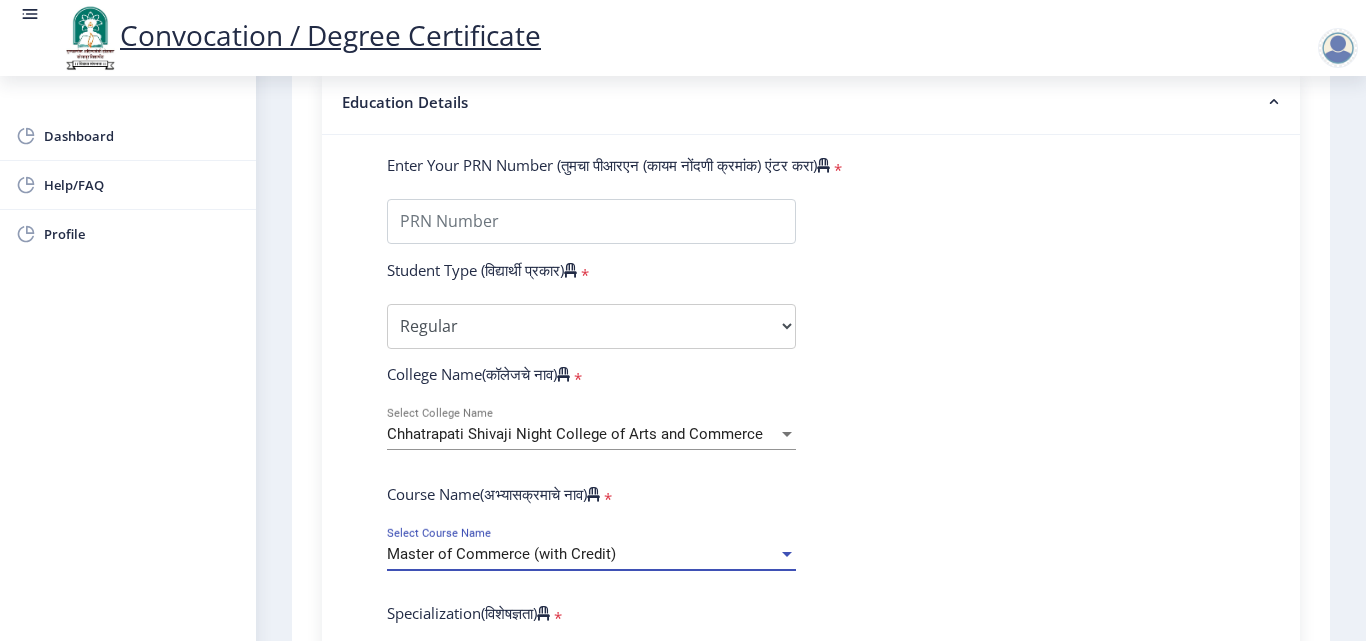 select on "English" 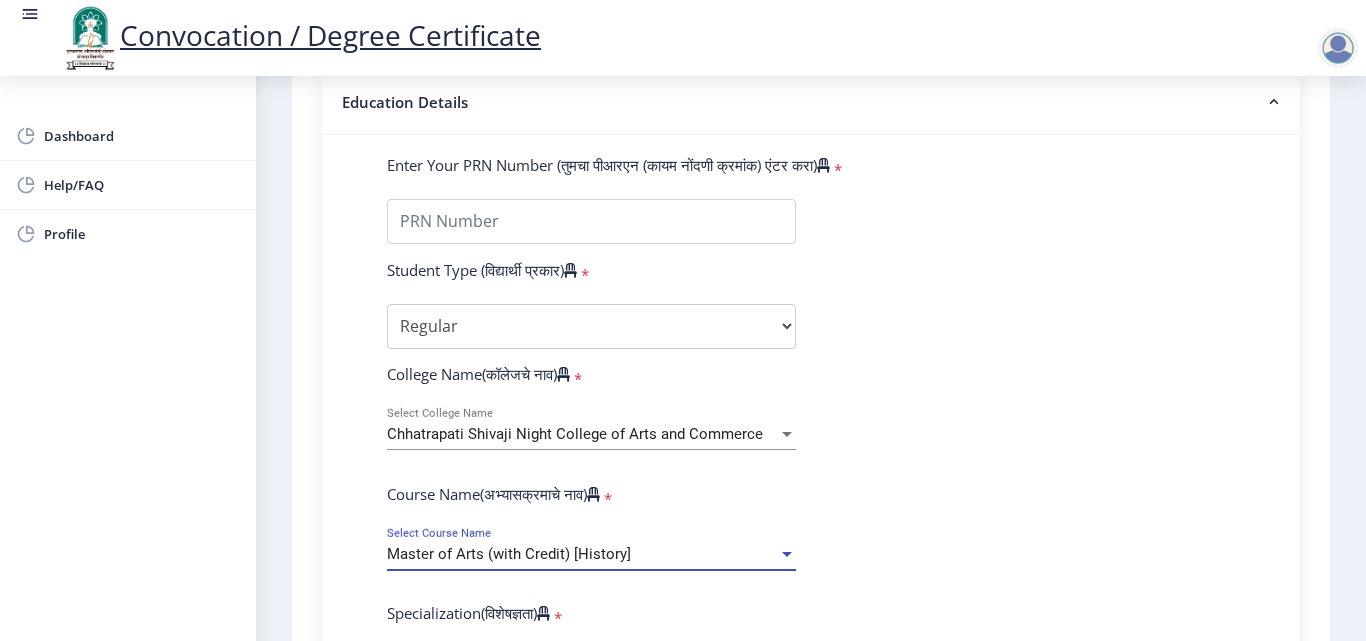select on "January" 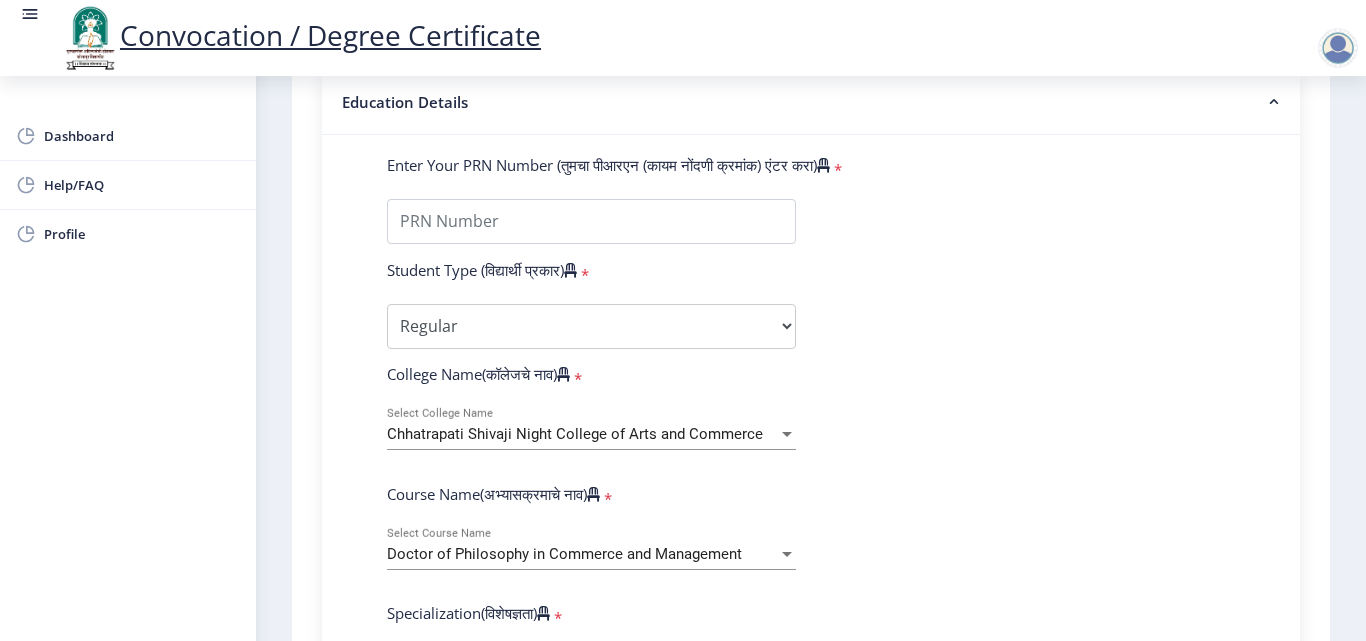 click on "Enter Your PRN Number (तुमचा पीआरएन (कायम नोंदणी क्रमांक) एंटर करा)   * Student Type (विद्यार्थी प्रकार)    * Select Student Type Regular External College Name(कॉलेजचे नाव)   * Chhatrapati Shivaji Night College of Arts and Commerce Select College Name Course Name(अभ्यासक्रमाचे नाव)   * Doctor of Philosophy in Commerce and Management Select Course Name  Specialization(विशेषज्ञता)   * Specialization Accountancy Commerce Management Other Enter passing Year(उत्तीर्ण वर्ष प्रविष्ट करा)   *  2025   2024   2023   2022   2021   2020   2019   2018   2017   2016   2015   2014   2013   2012   2011   2010   2009   2008   2007   2006   2005   2004   2003   2002   2001   2000   1999   1998   1997   1996   1995   1994   1993   1992   1991   1990   1989   1988   1987   1986   1985   1984   1983" 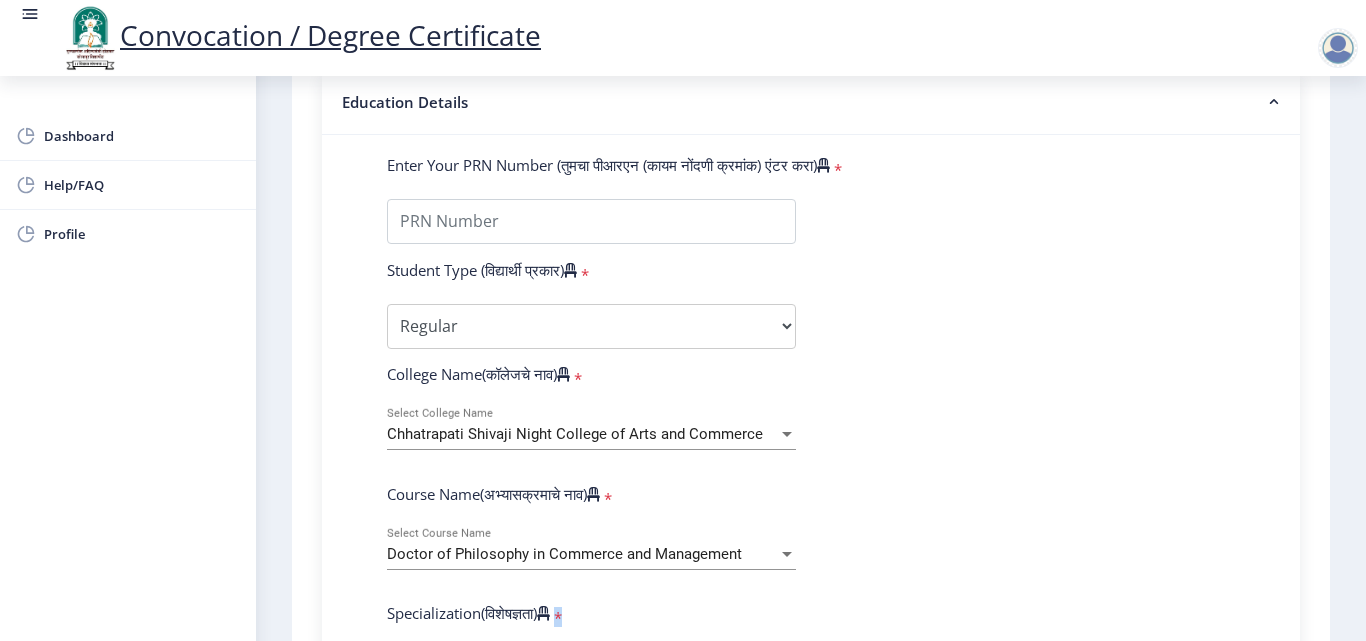 click on "1 First step 2 Second step 3 Third step Instructions (सूचना) 1. पदवी प्रमाणपत्रासाठी शैक्षणिक तपशील चरणावर, तुम्हाला तुमच्या अंतिम पदवी दीक्षांत प्रमाणपत्रासाठी तुमचे तपशील सबमिट करणे आवश्यक आहे.   2. तुम्ही ज्या कोर्ससाठी पदवी प्रमाणपत्रासाठी अर्ज करत आहात त्या अभ्यासक्रमाच्या नवीनतम जारी केलेल्या मार्कशीटवर आधारित तुमचे सर्व तपशील भरणे आवश्यक आहे.  Email Us on   [EMAIL_ADDRESS][DOMAIN_NAME] Education Details  * Student Type (विद्यार्थी प्रकार)    * Select Student Type Regular External * * * *" 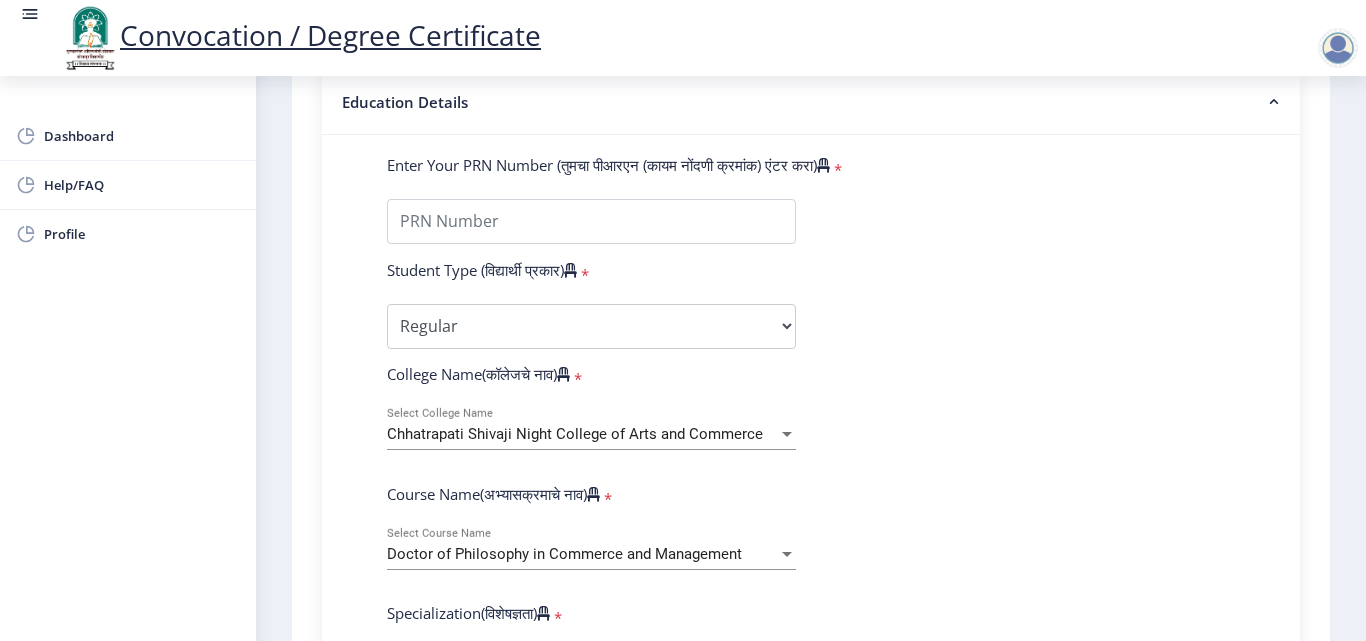 click on "Enter Your PRN Number (तुमचा पीआरएन (कायम नोंदणी क्रमांक) एंटर करा)   * Student Type (विद्यार्थी प्रकार)    * Select Student Type Regular External College Name(कॉलेजचे नाव)   * Chhatrapati Shivaji Night College of Arts and Commerce Select College Name Course Name(अभ्यासक्रमाचे नाव)   * Doctor of Philosophy in Commerce and Management Select Course Name  Specialization(विशेषज्ञता)   * Specialization Accountancy Commerce Management Other Enter passing Year(उत्तीर्ण वर्ष प्रविष्ट करा)   *  2025   2024   2023   2022   2021   2020   2019   2018   2017   2016   2015   2014   2013   2012   2011   2010   2009   2008   2007   2006   2005   2004   2003   2002   2001   2000   1999   1998   1997   1996   1995   1994   1993   1992   1991   1990   1989   1988   1987   1986   1985   1984   1983" 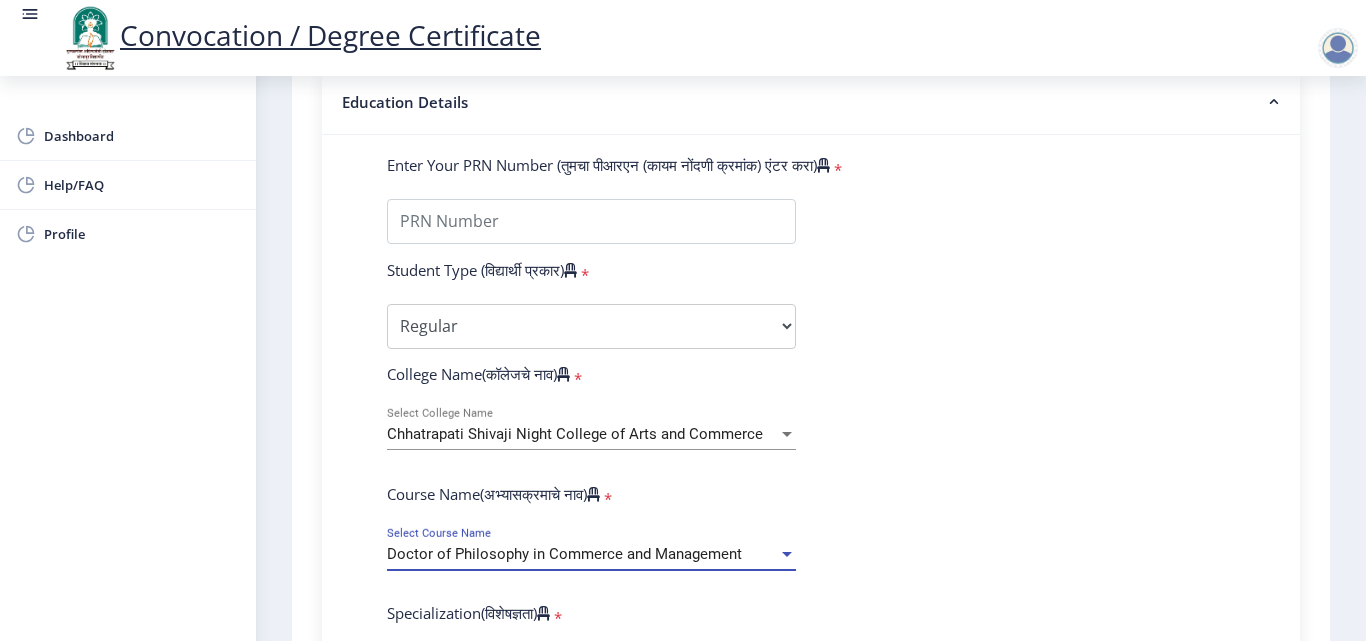 scroll, scrollTop: 829, scrollLeft: 0, axis: vertical 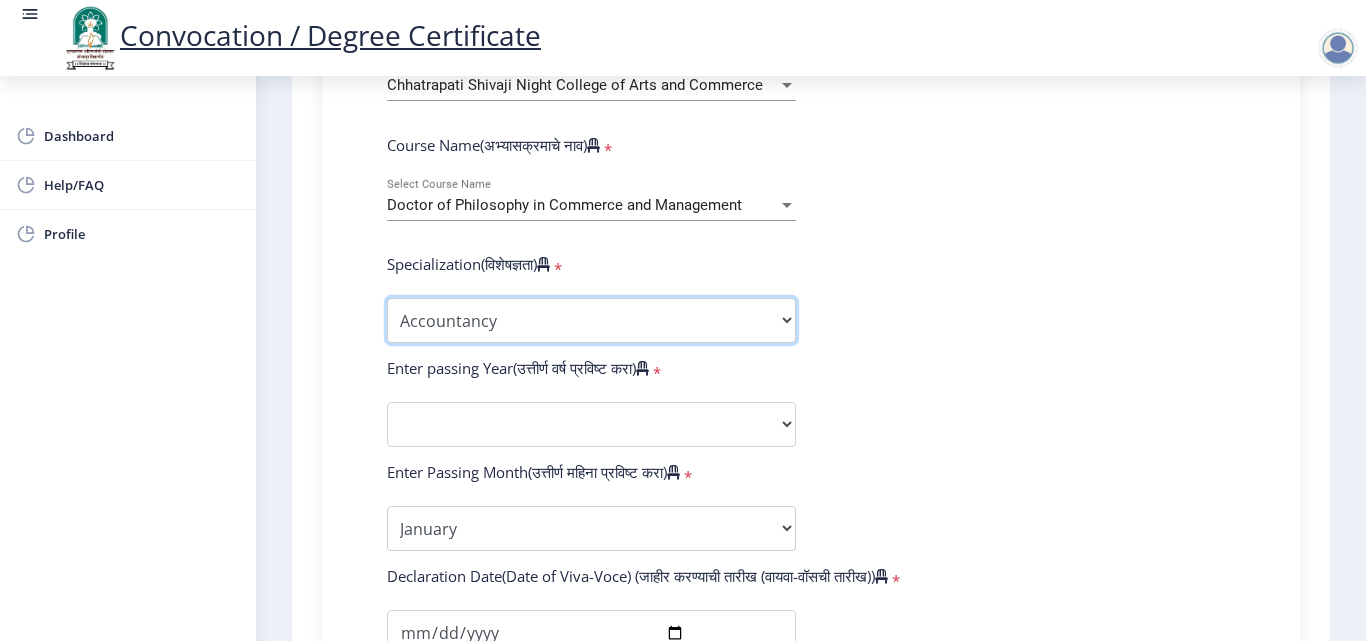 click on "Specialization Accountancy Commerce Management Other" at bounding box center (591, 320) 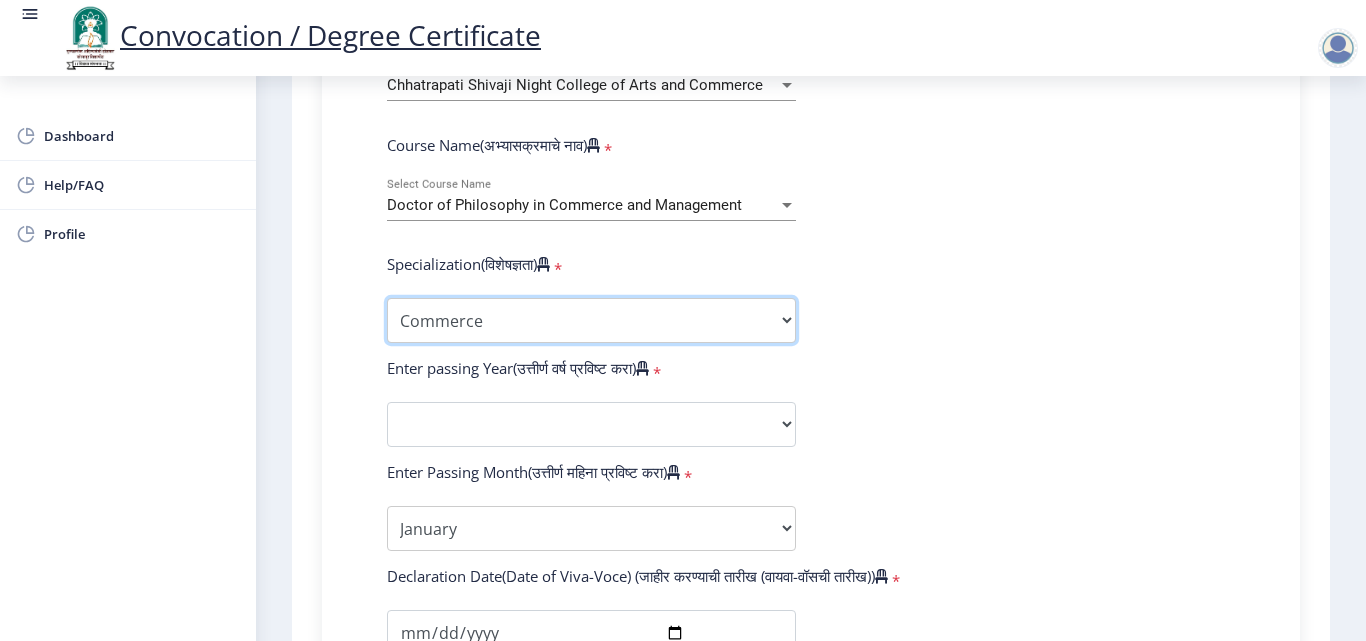 click on "Specialization Accountancy Commerce Management Other" at bounding box center (591, 320) 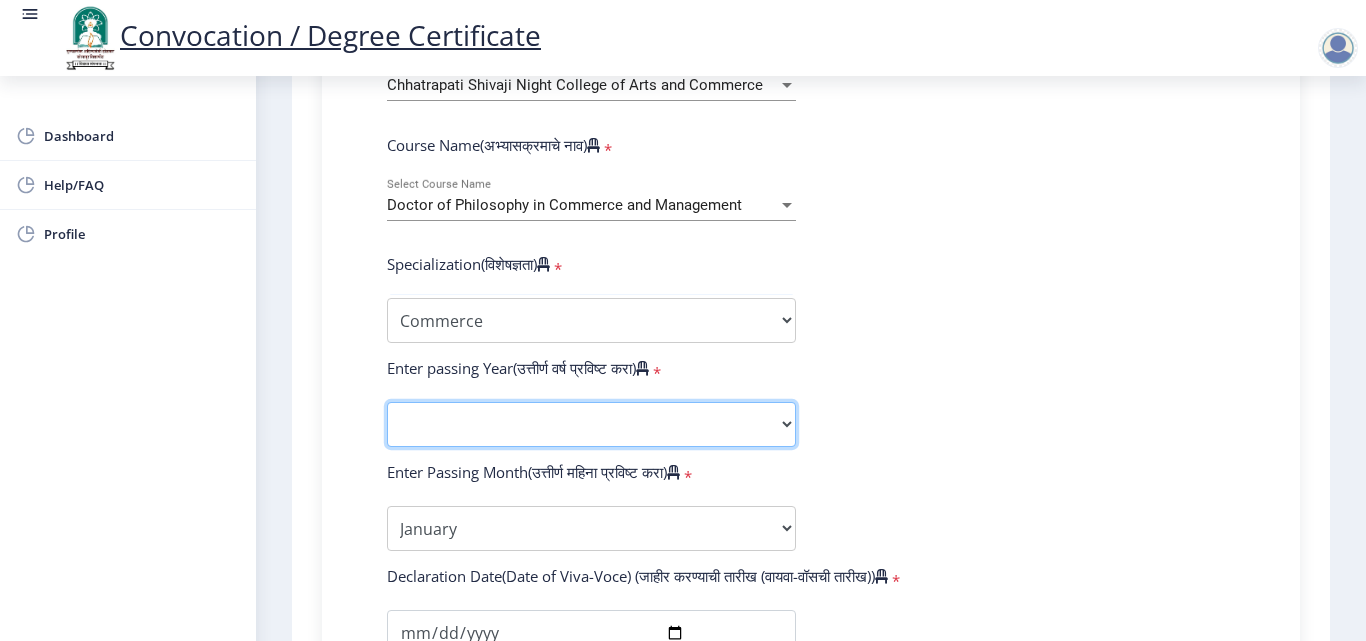 click on "2025   2024   2023   2022   2021   2020   2019   2018   2017   2016   2015   2014   2013   2012   2011   2010   2009   2008   2007   2006   2005   2004   2003   2002   2001   2000   1999   1998   1997   1996   1995   1994   1993   1992   1991   1990   1989   1988   1987   1986   1985   1984   1983   1982   1981   1980   1979   1978   1977   1976" 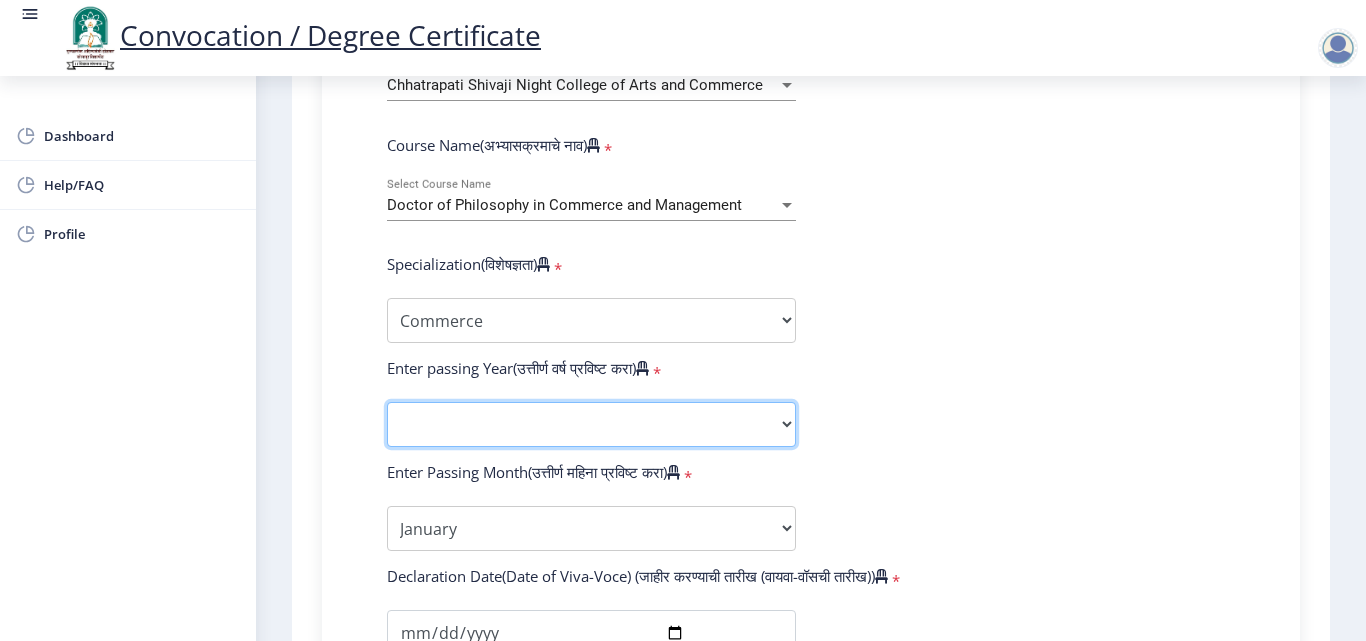 select on "2025" 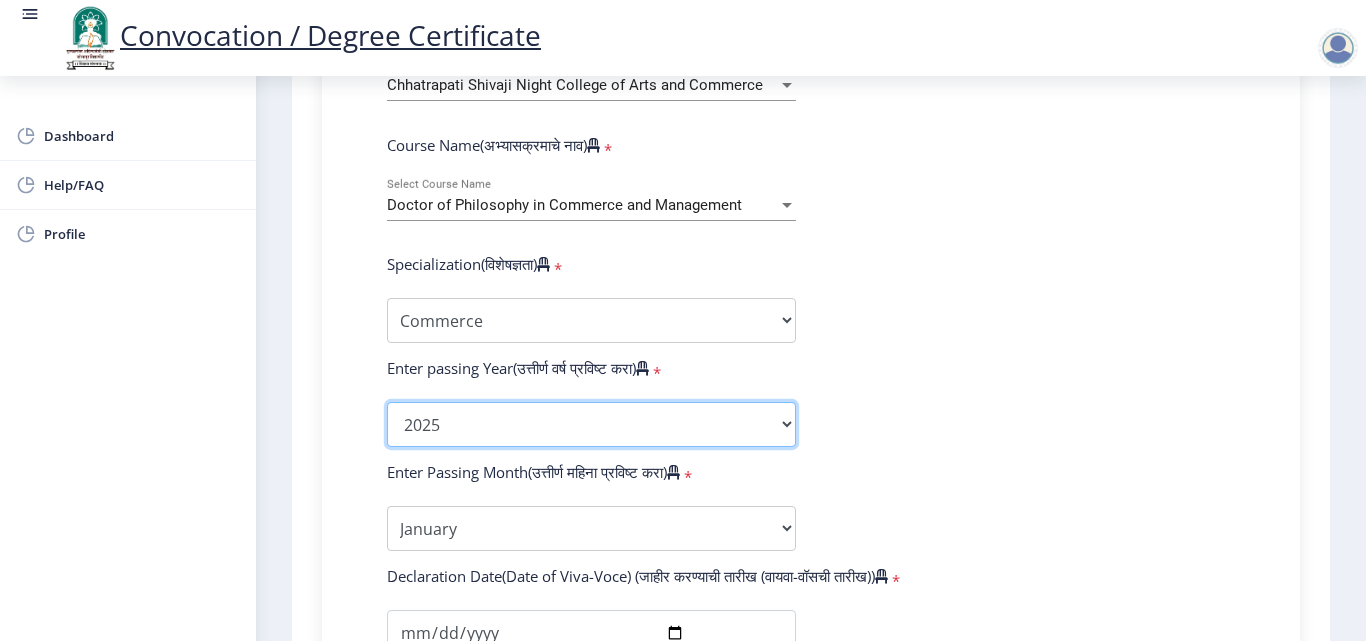 click on "2025   2024   2023   2022   2021   2020   2019   2018   2017   2016   2015   2014   2013   2012   2011   2010   2009   2008   2007   2006   2005   2004   2003   2002   2001   2000   1999   1998   1997   1996   1995   1994   1993   1992   1991   1990   1989   1988   1987   1986   1985   1984   1983   1982   1981   1980   1979   1978   1977   1976" 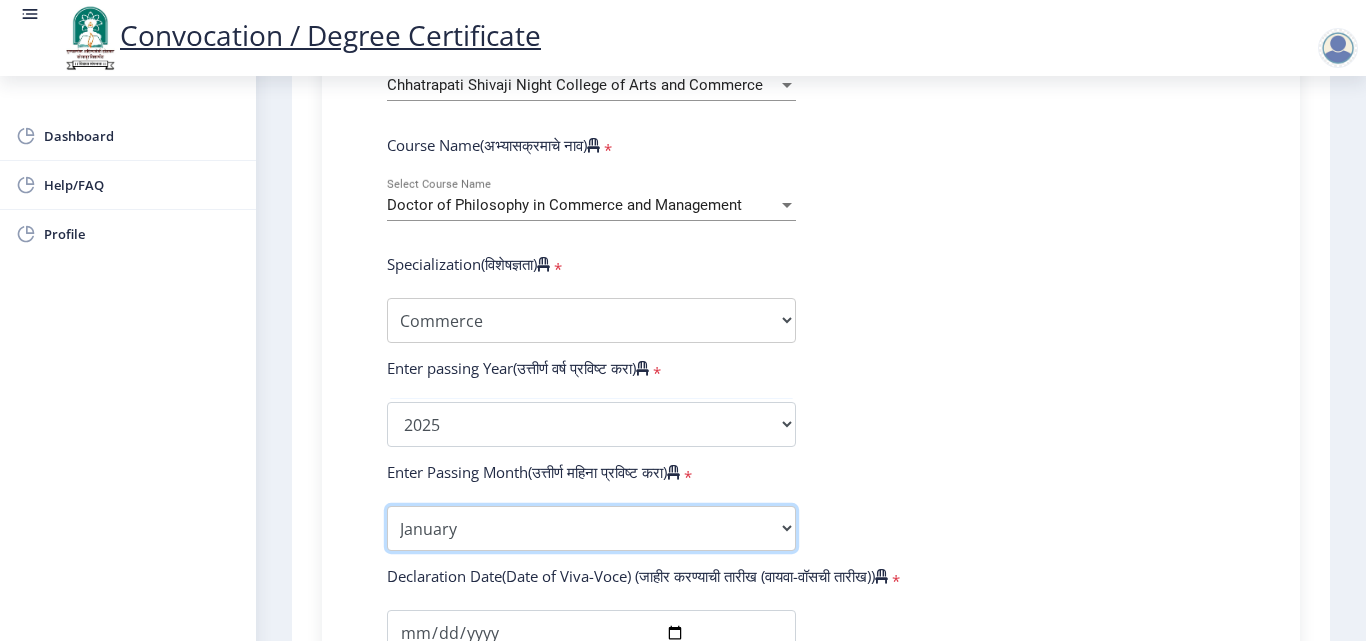 click on "Enter Passing Month January February March April May June July August September October November December" at bounding box center (591, 528) 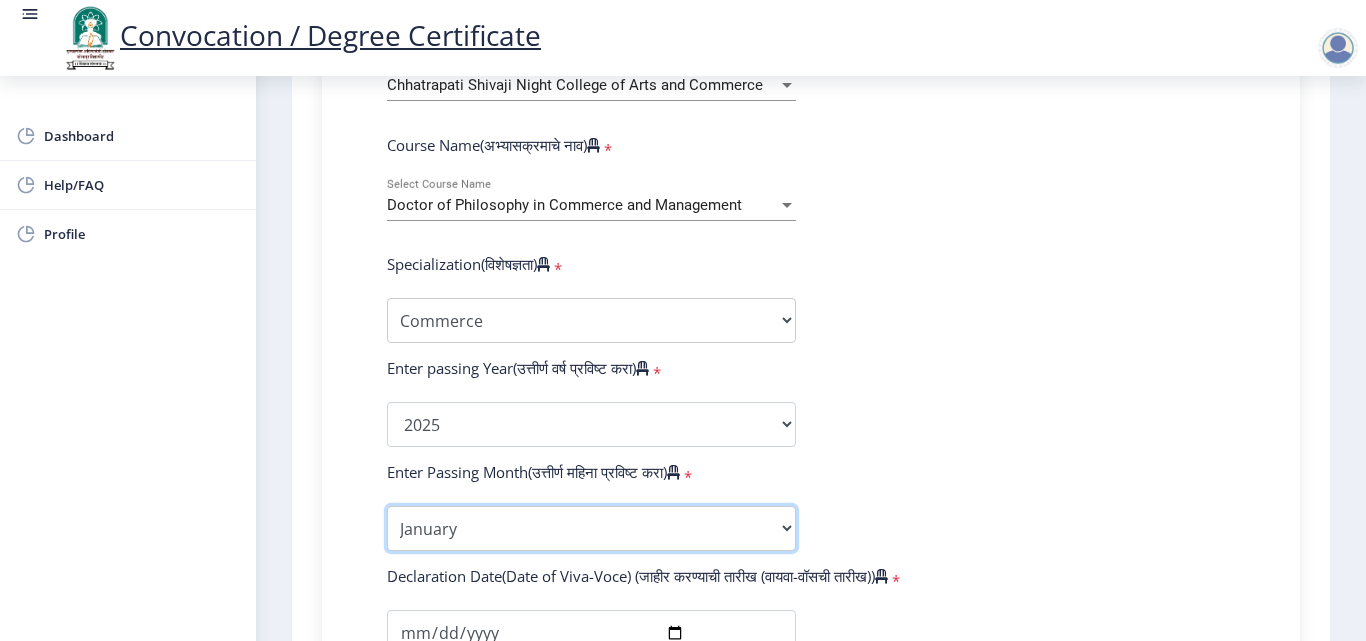 select on "June" 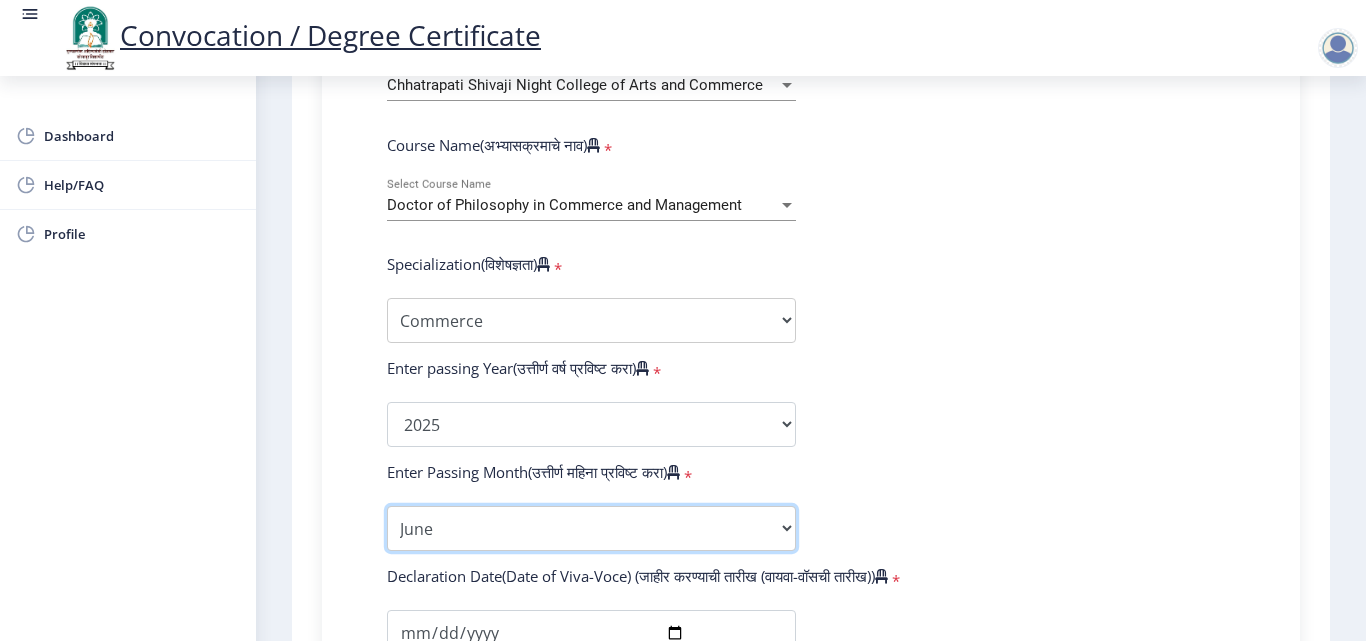 click on "Enter Passing Month January February March April May June July August September October November December" at bounding box center (591, 528) 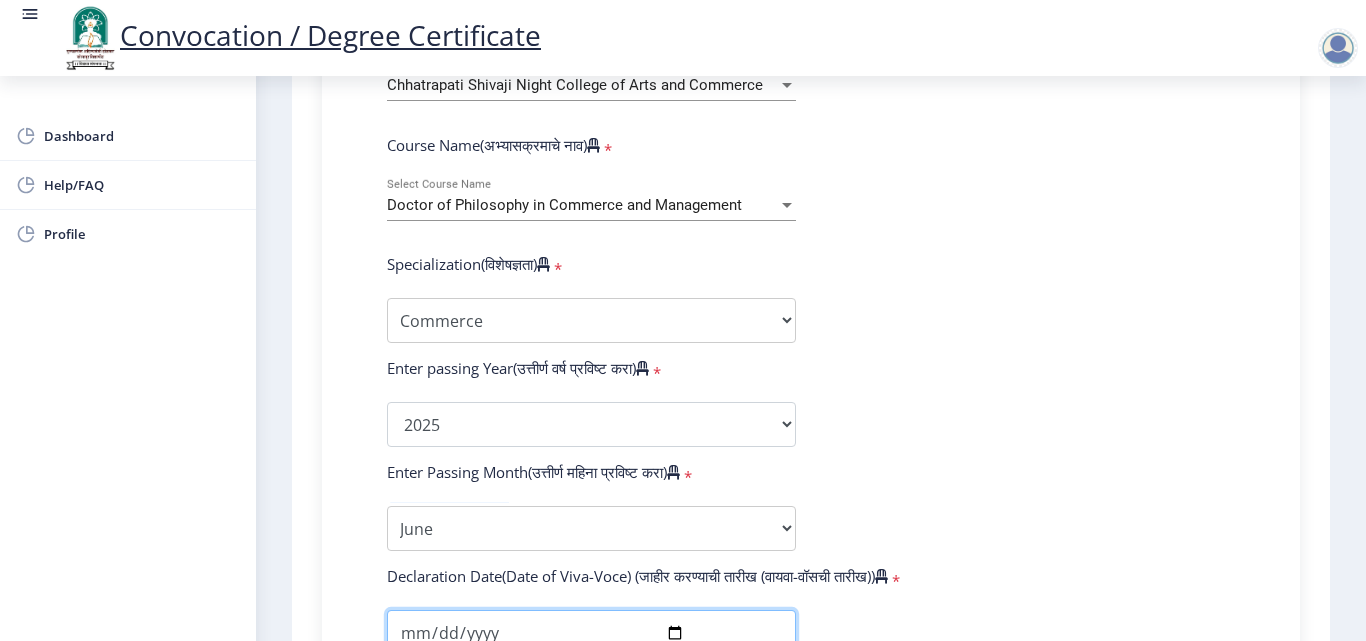 scroll, scrollTop: 843, scrollLeft: 0, axis: vertical 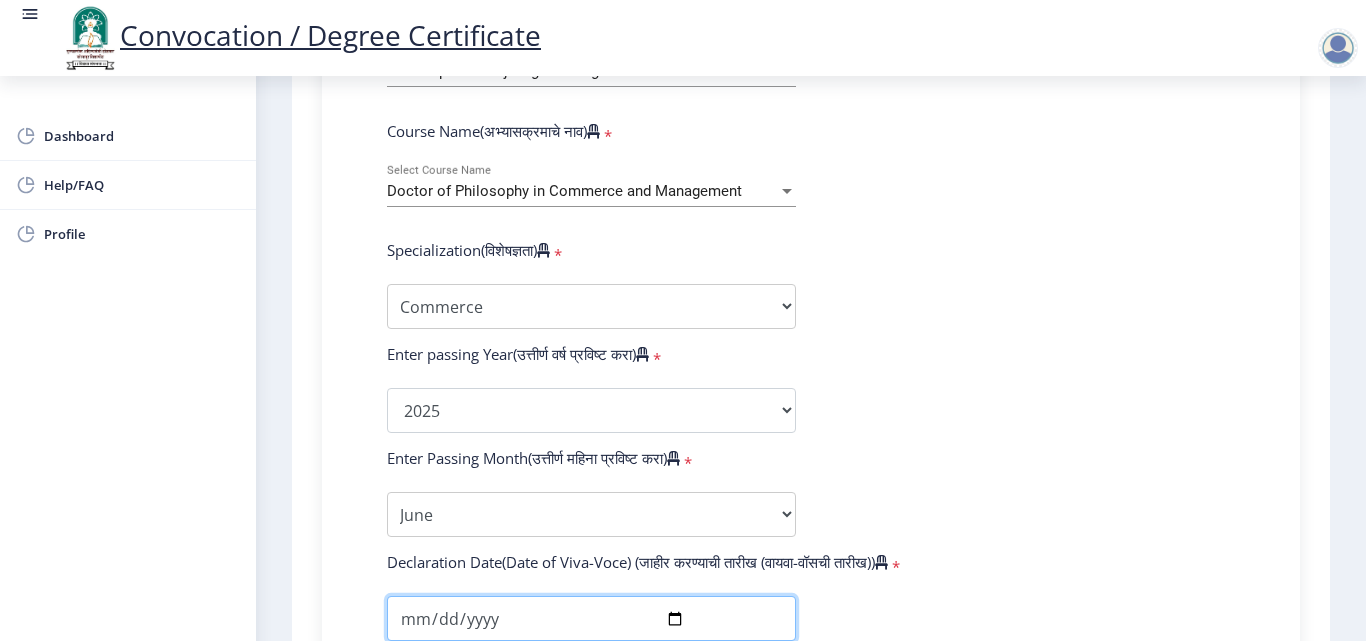 click on "[DATE]" at bounding box center [591, 618] 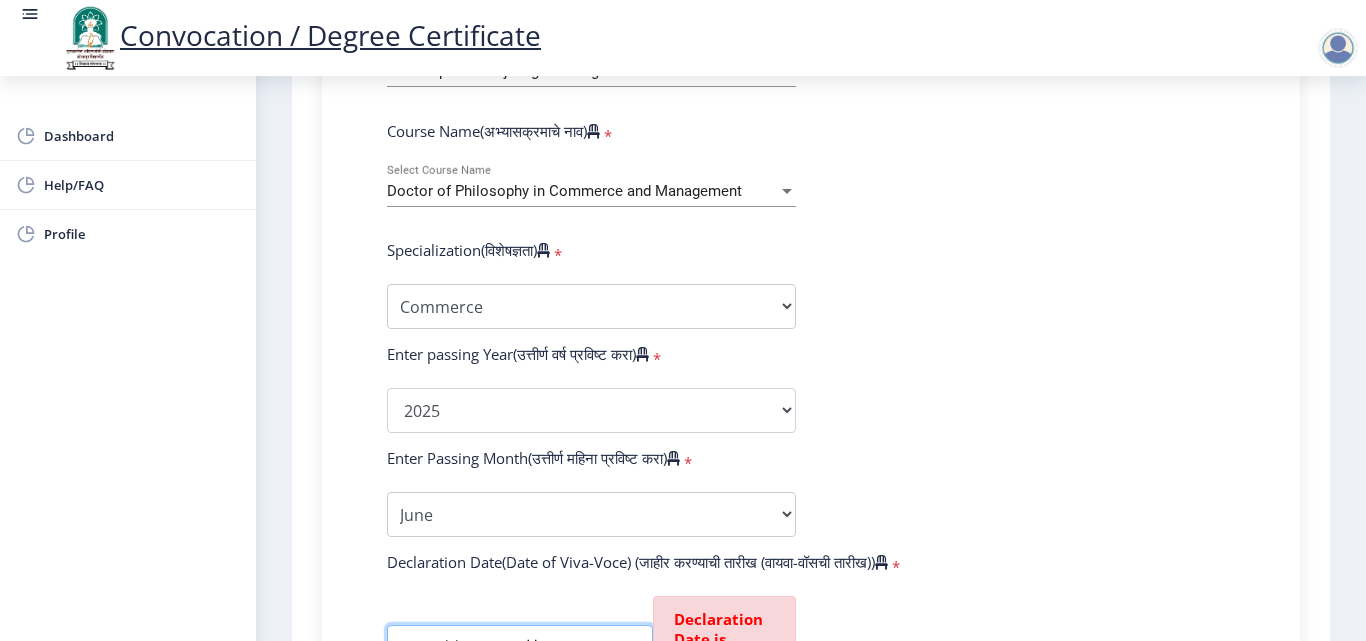scroll, scrollTop: 861, scrollLeft: 0, axis: vertical 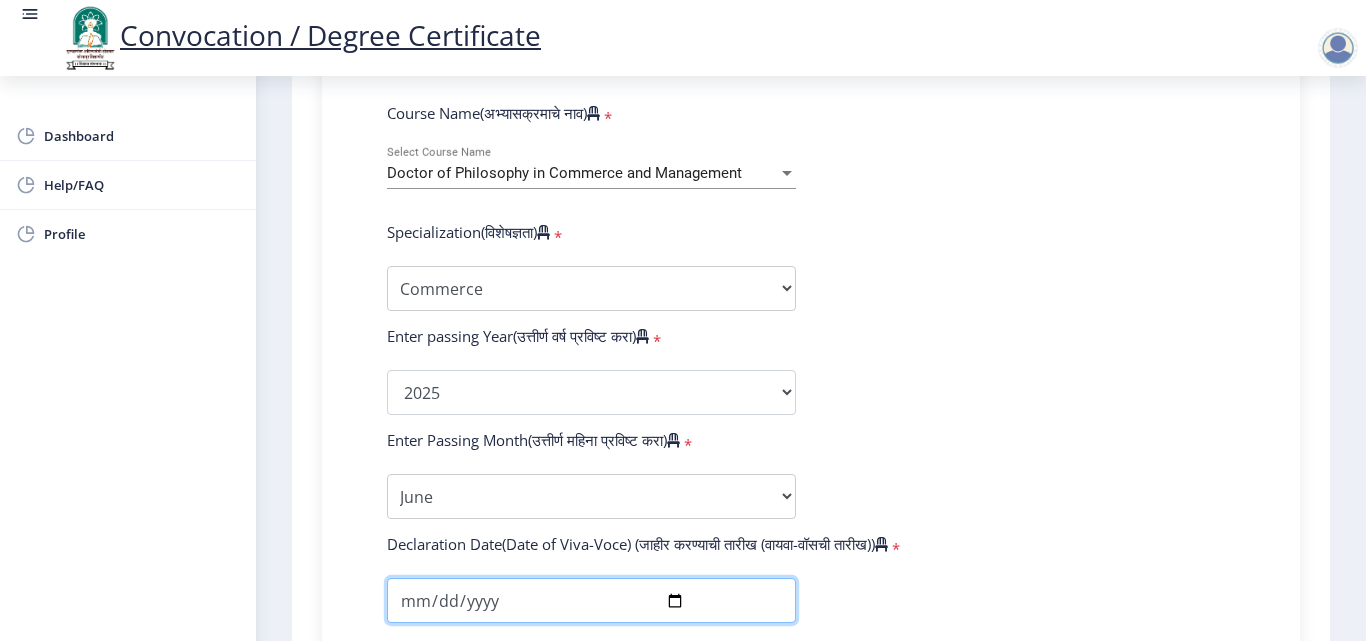 type on "[DATE]" 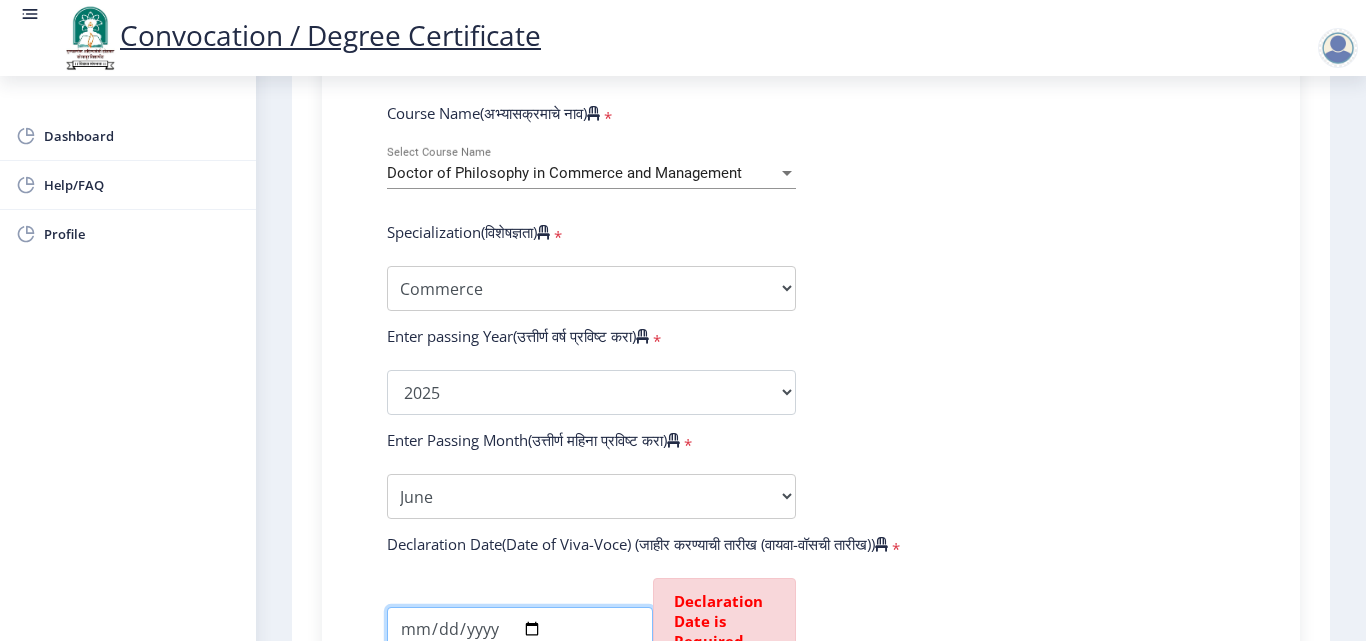 type on "[DATE]" 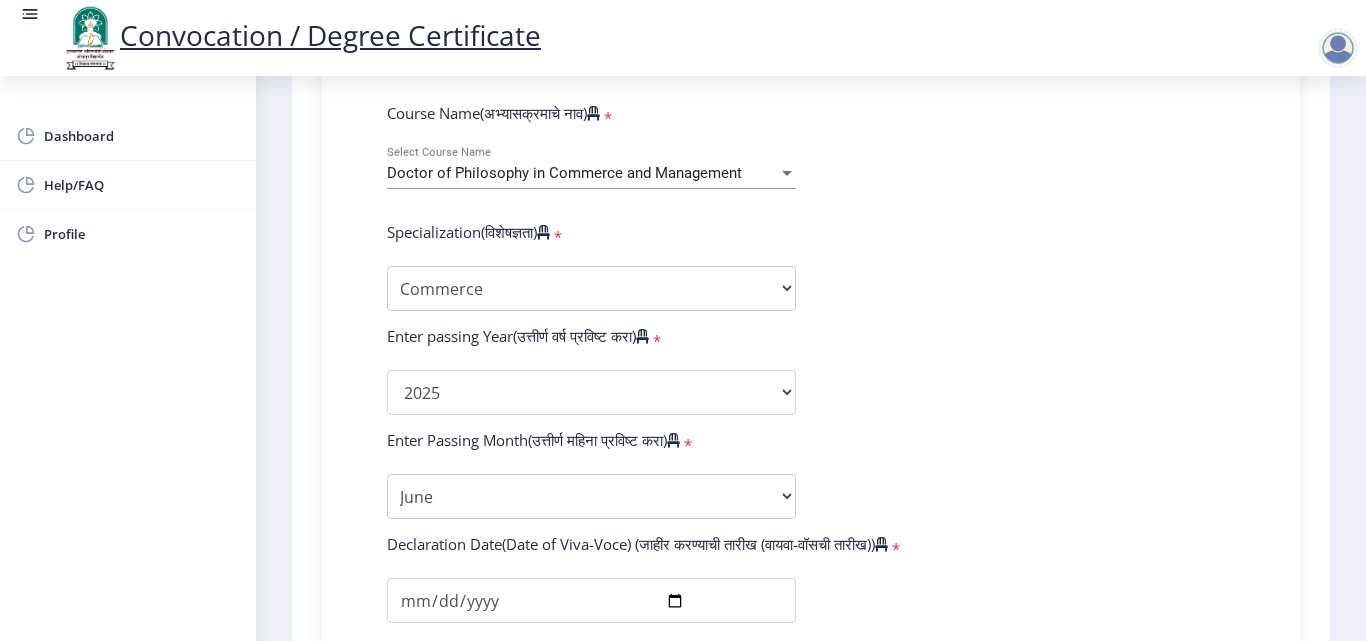 scroll, scrollTop: 1246, scrollLeft: 0, axis: vertical 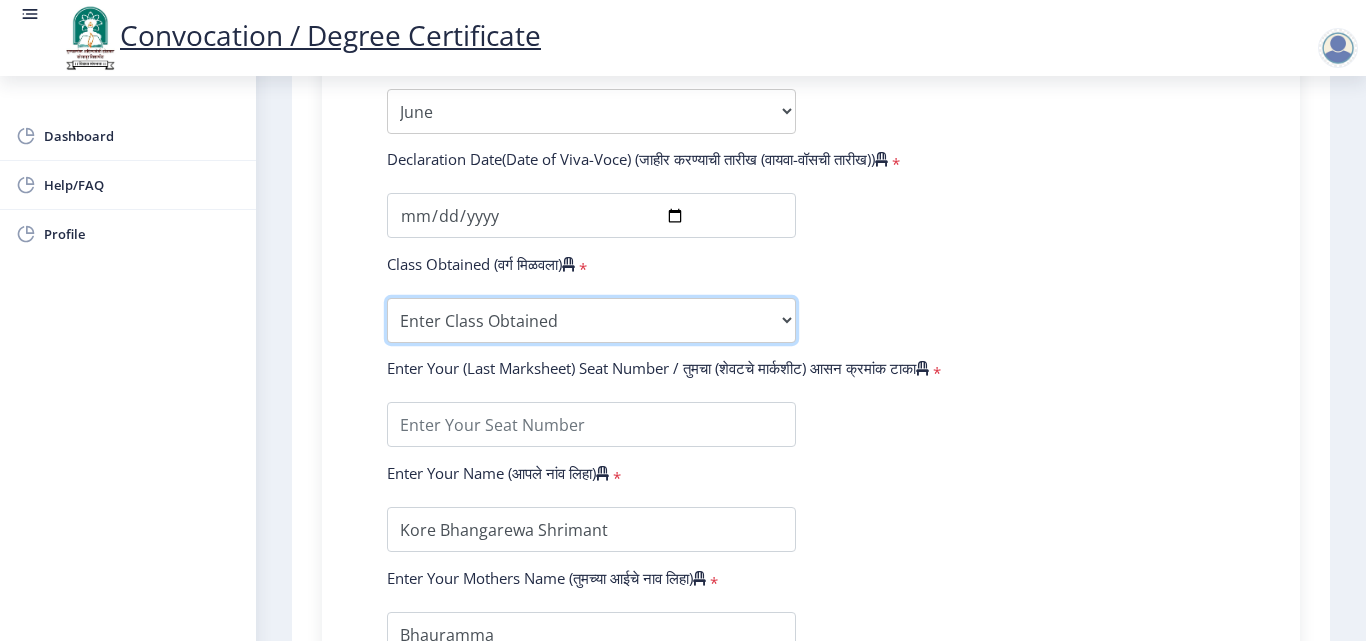 click on "Enter Class Obtained FIRST CLASS WITH DISTINCTION FIRST CLASS HIGHER SECOND CLASS SECOND CLASS PASS CLASS Grade O Grade A+ Grade A Grade B+ Grade B Grade C+ Grade C Grade D Grade E" at bounding box center [591, 320] 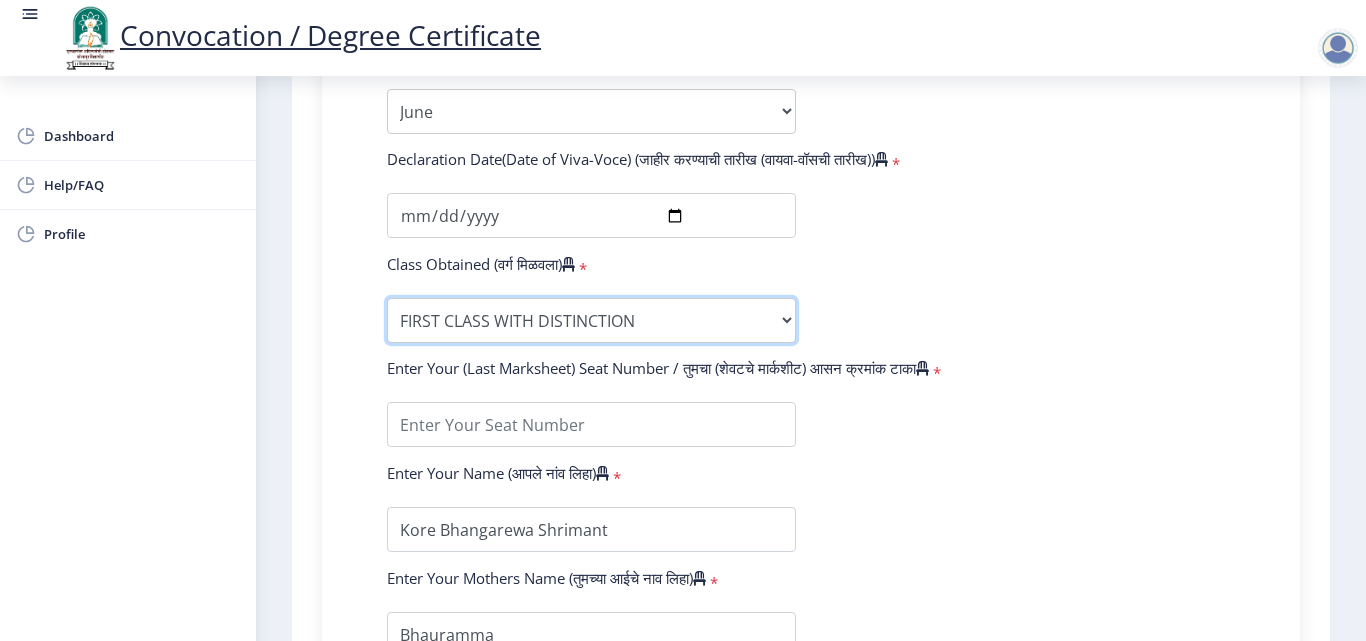 click on "Enter Class Obtained FIRST CLASS WITH DISTINCTION FIRST CLASS HIGHER SECOND CLASS SECOND CLASS PASS CLASS Grade O Grade A+ Grade A Grade B+ Grade B Grade C+ Grade C Grade D Grade E" at bounding box center (591, 320) 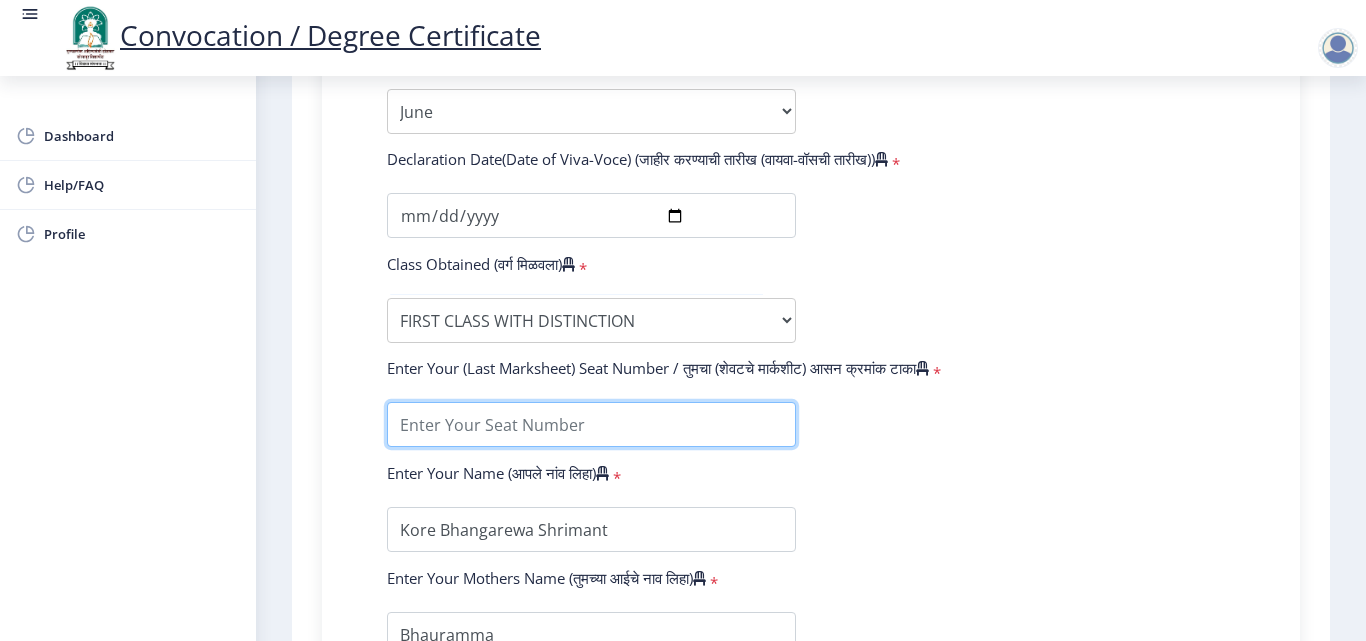 click at bounding box center (591, 424) 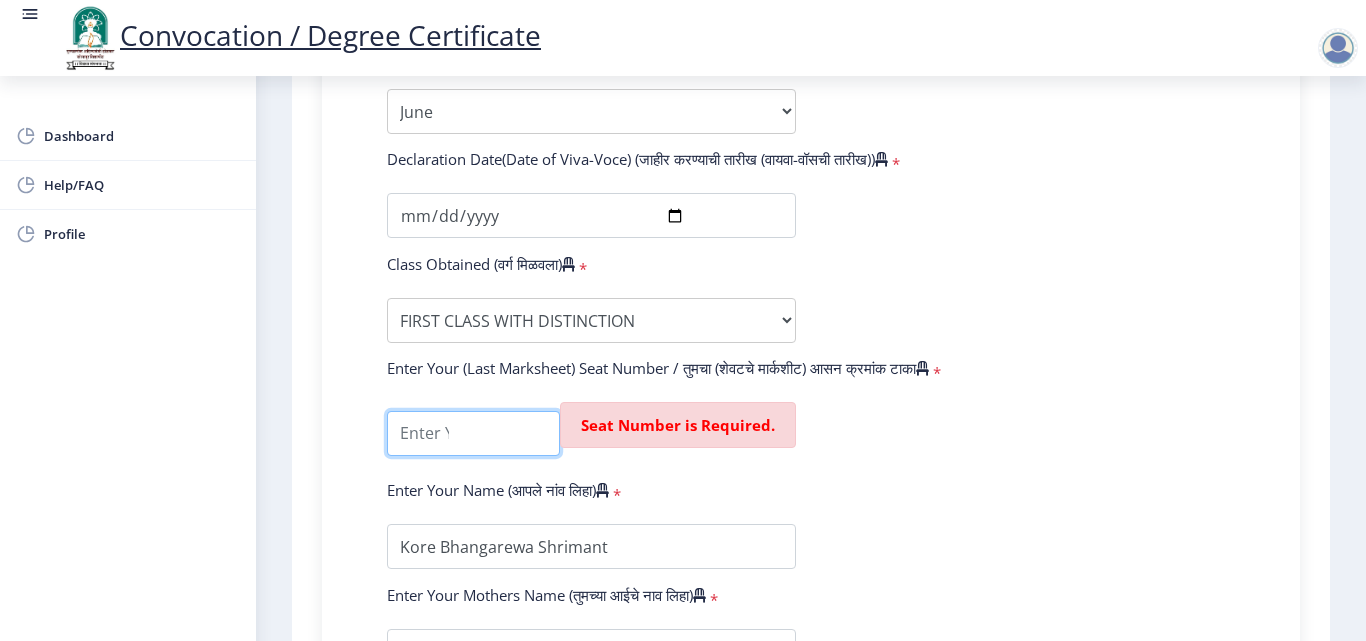 click at bounding box center [473, 433] 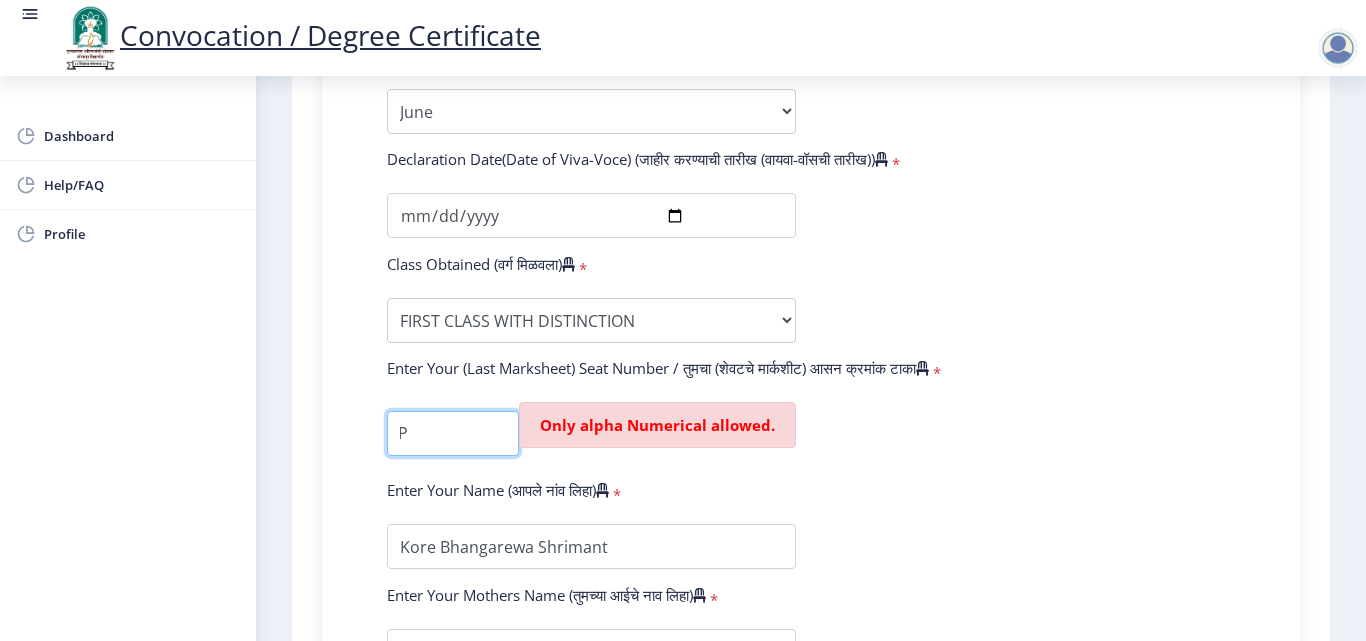 scroll, scrollTop: 0, scrollLeft: 0, axis: both 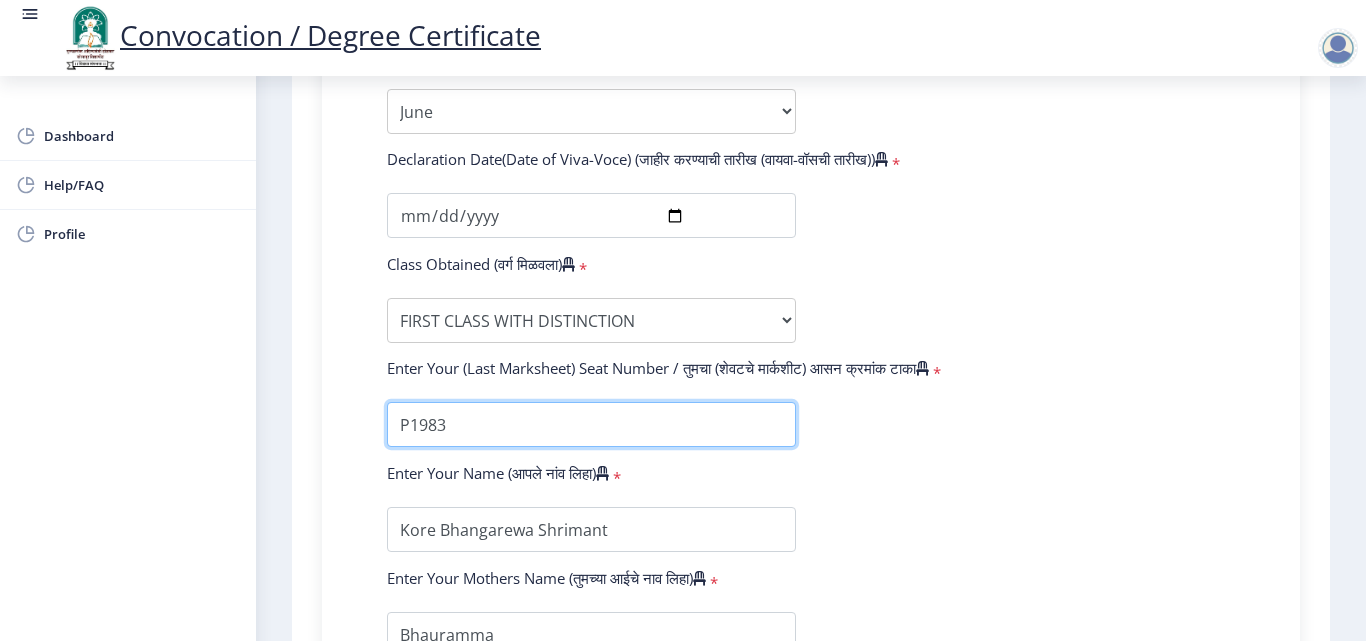 type on "P1983" 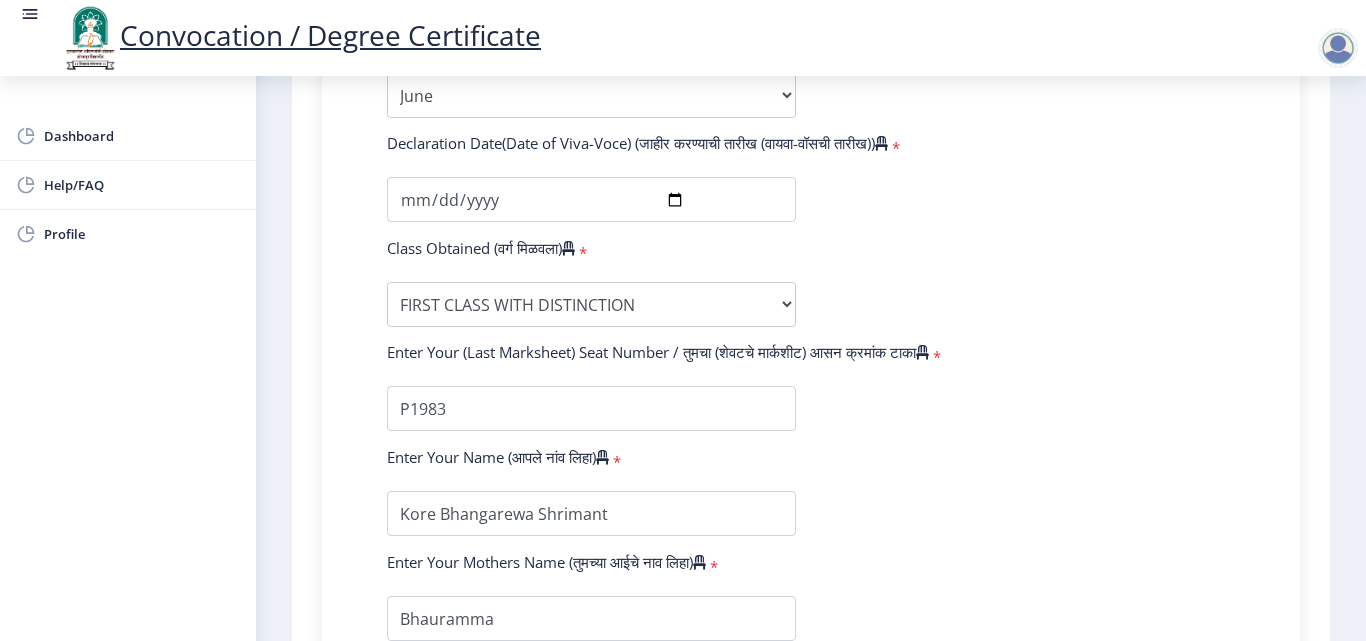scroll, scrollTop: 1519, scrollLeft: 0, axis: vertical 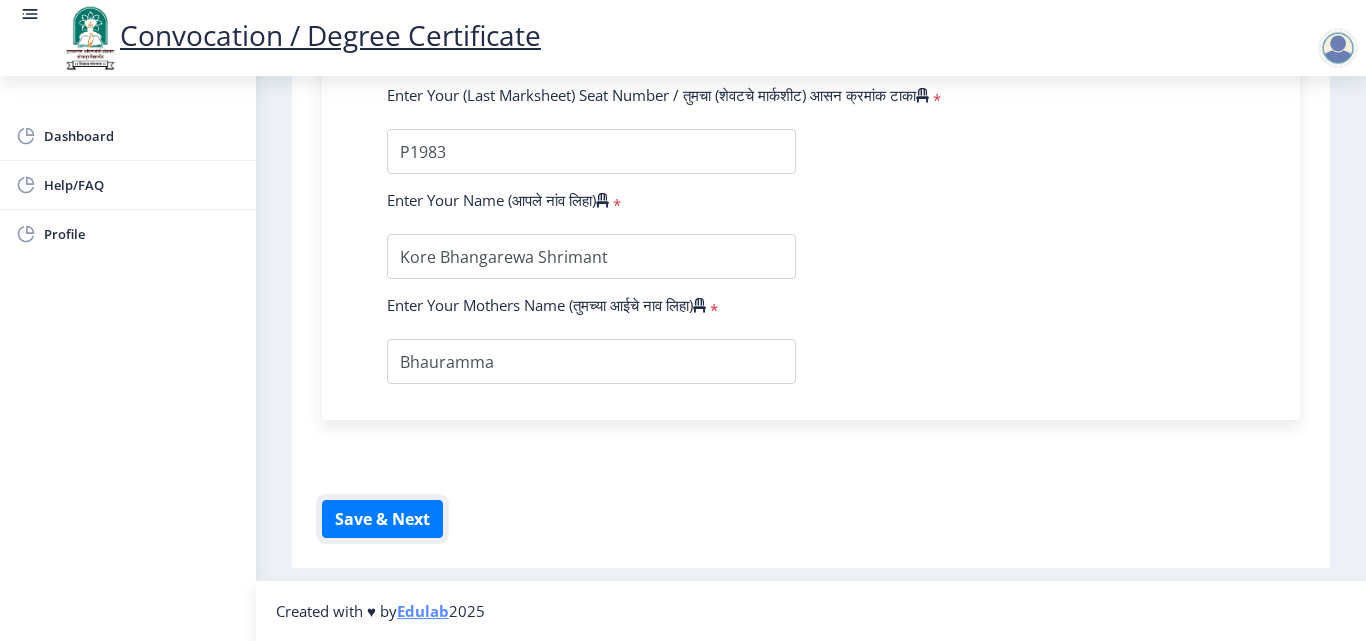 type 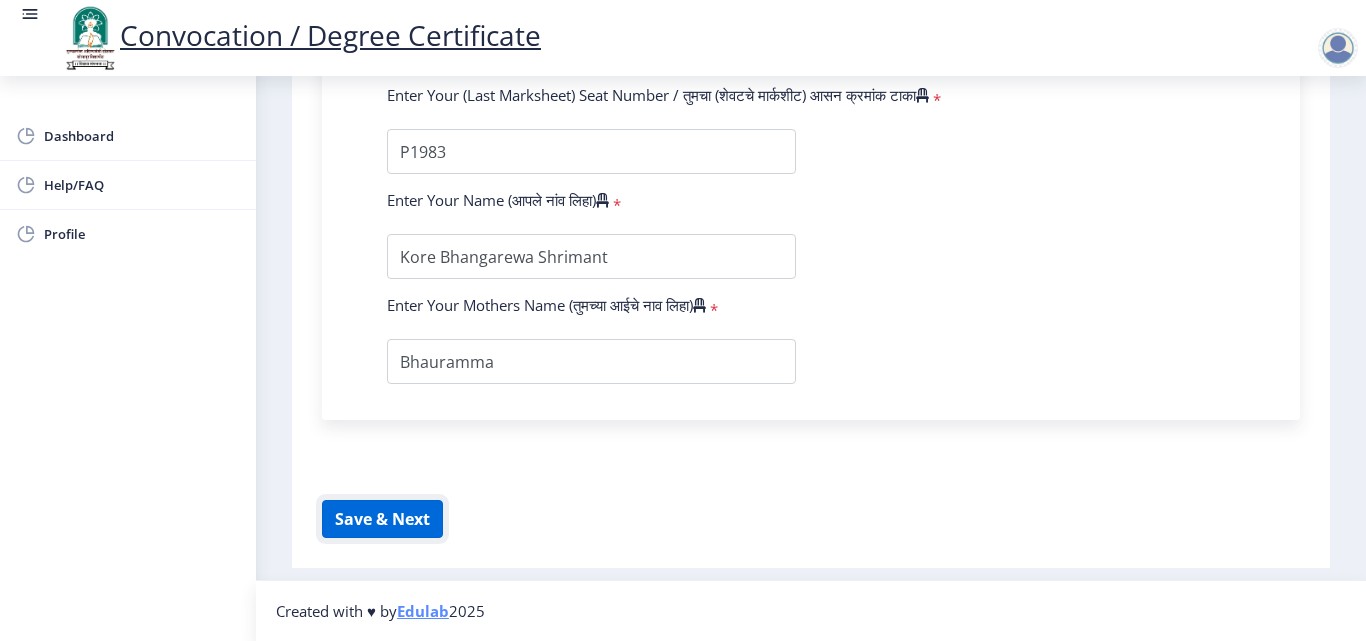 click on "Save & Next" 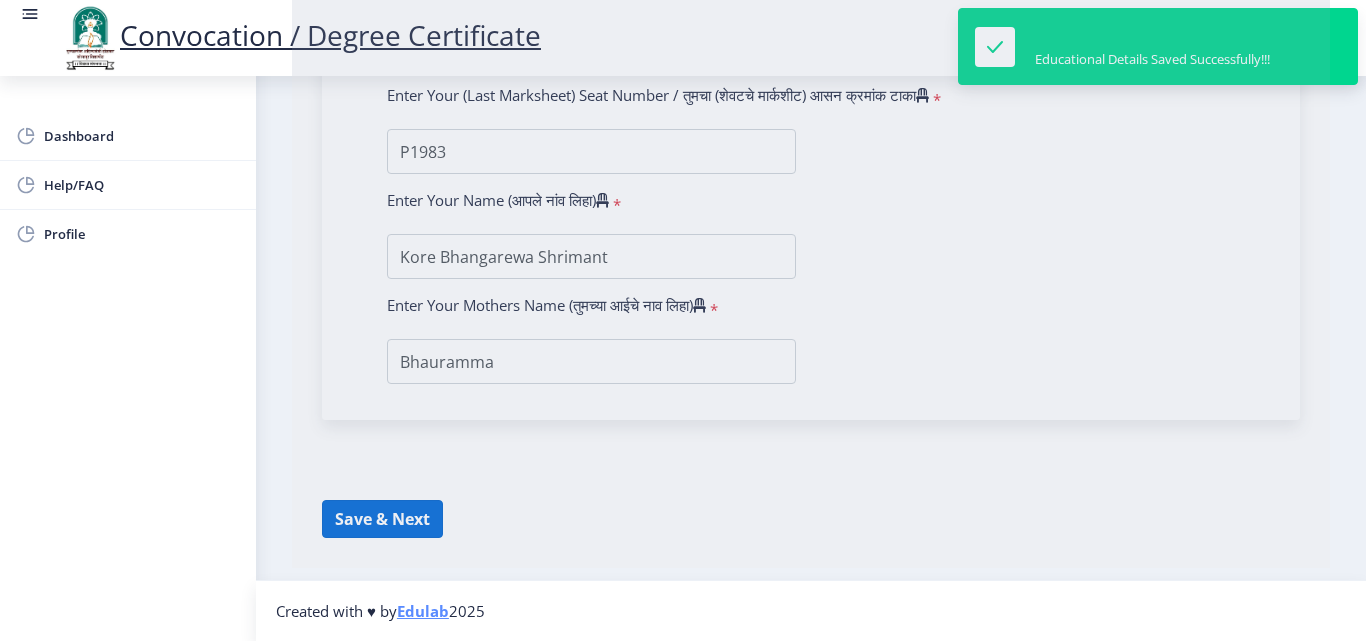 select 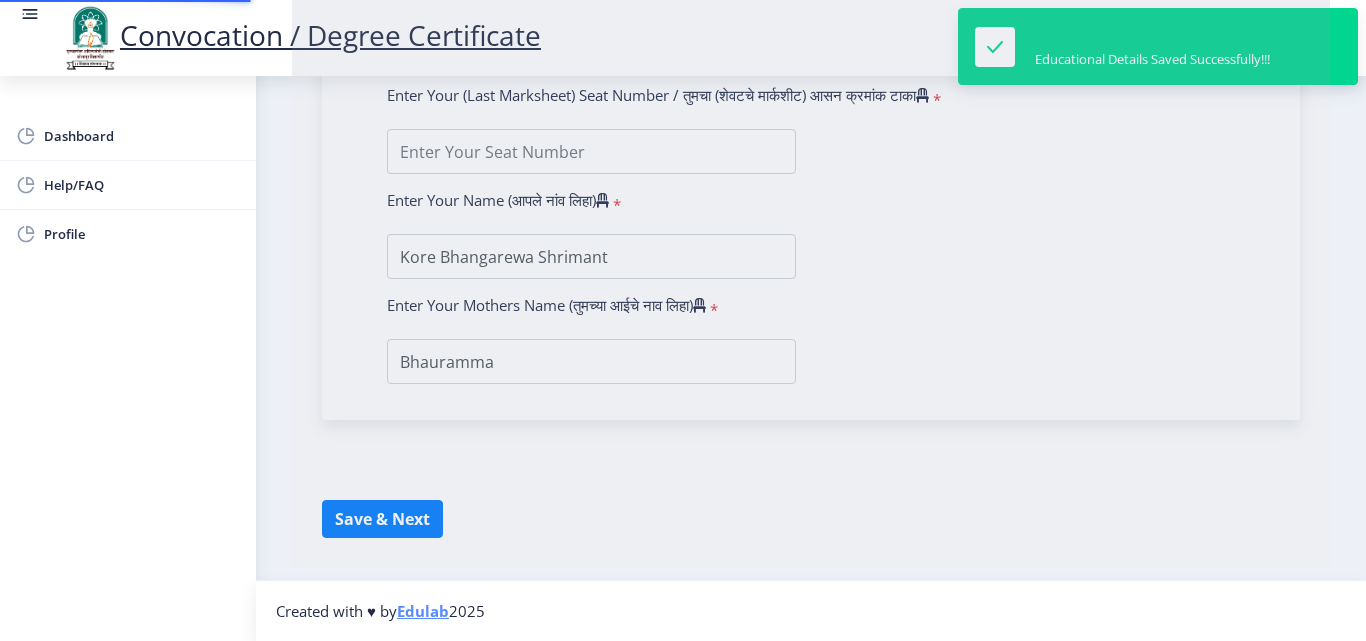 scroll, scrollTop: 0, scrollLeft: 0, axis: both 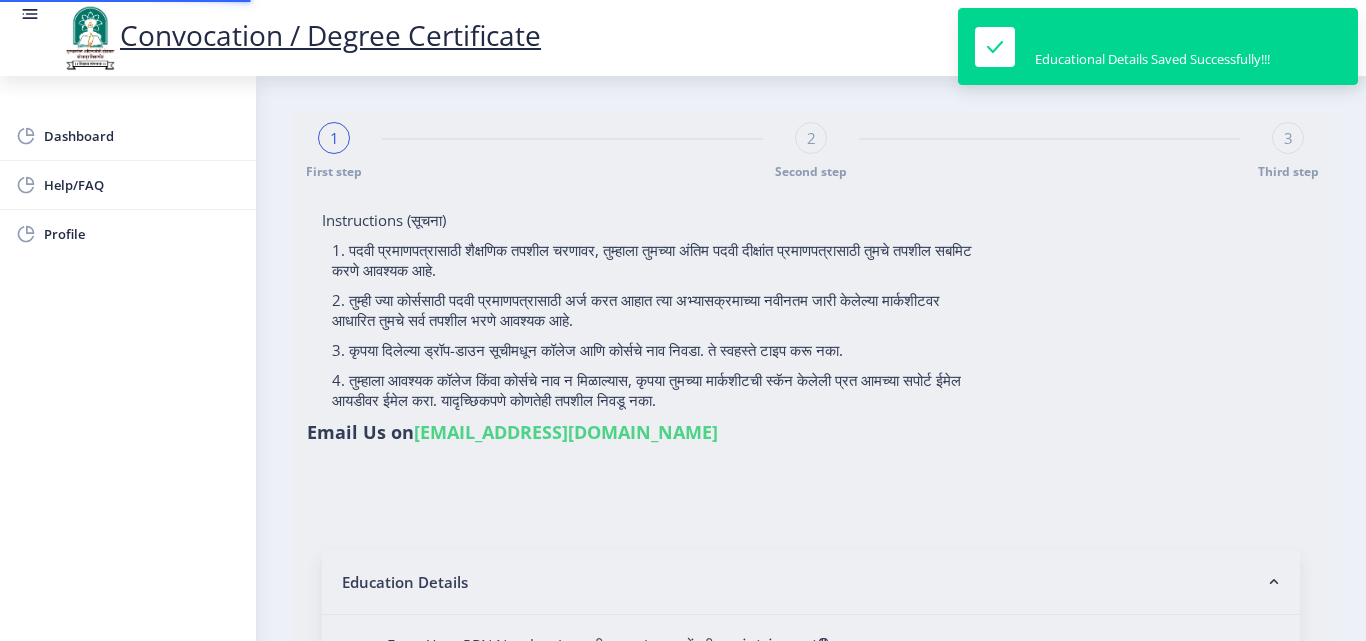 select on "Regular" 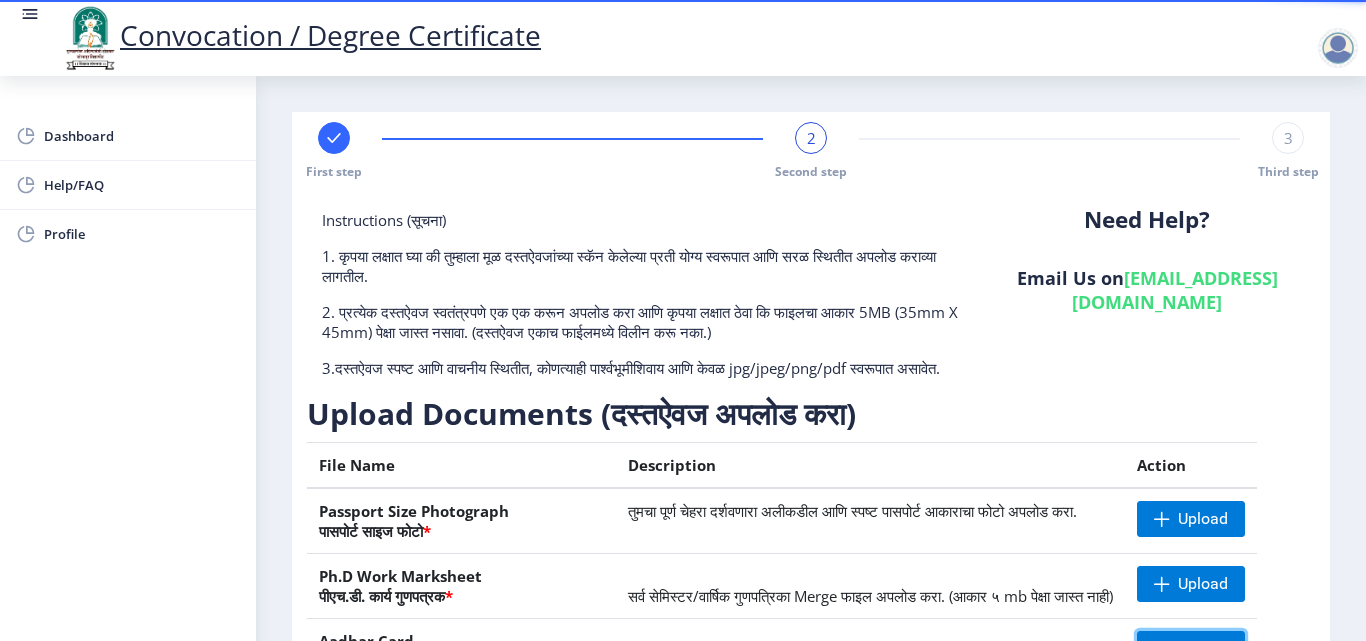 scroll, scrollTop: 368, scrollLeft: 0, axis: vertical 